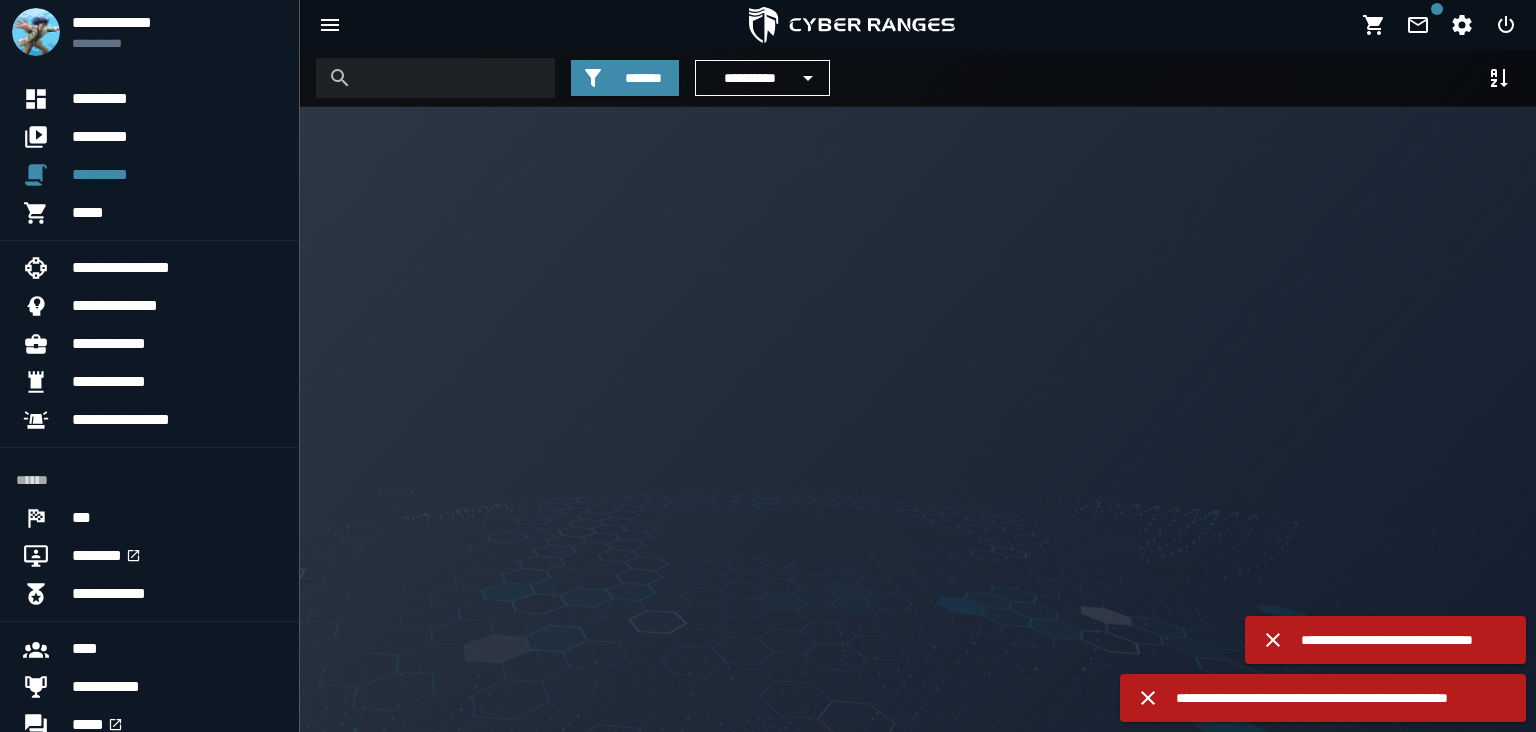 scroll, scrollTop: 0, scrollLeft: 0, axis: both 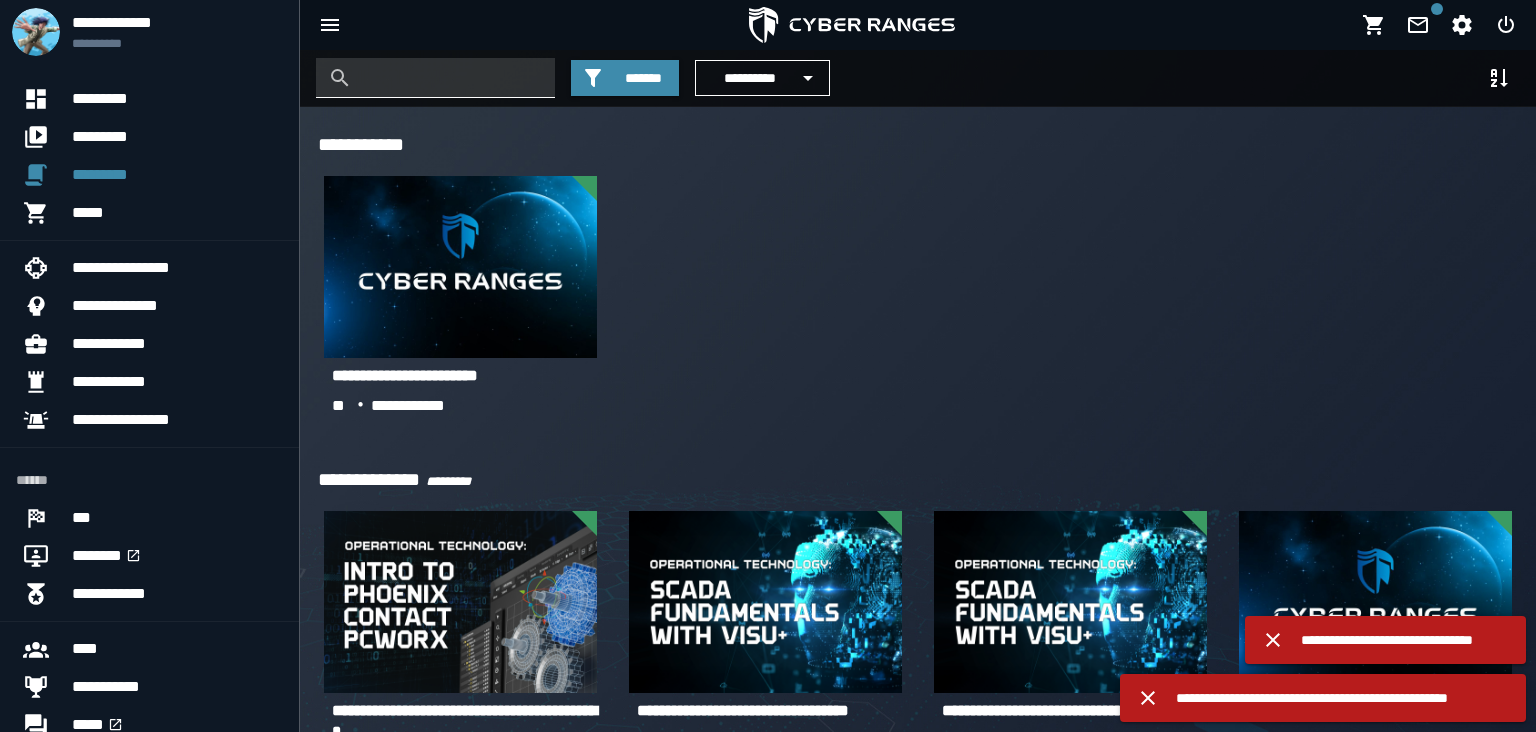 click at bounding box center [450, 78] 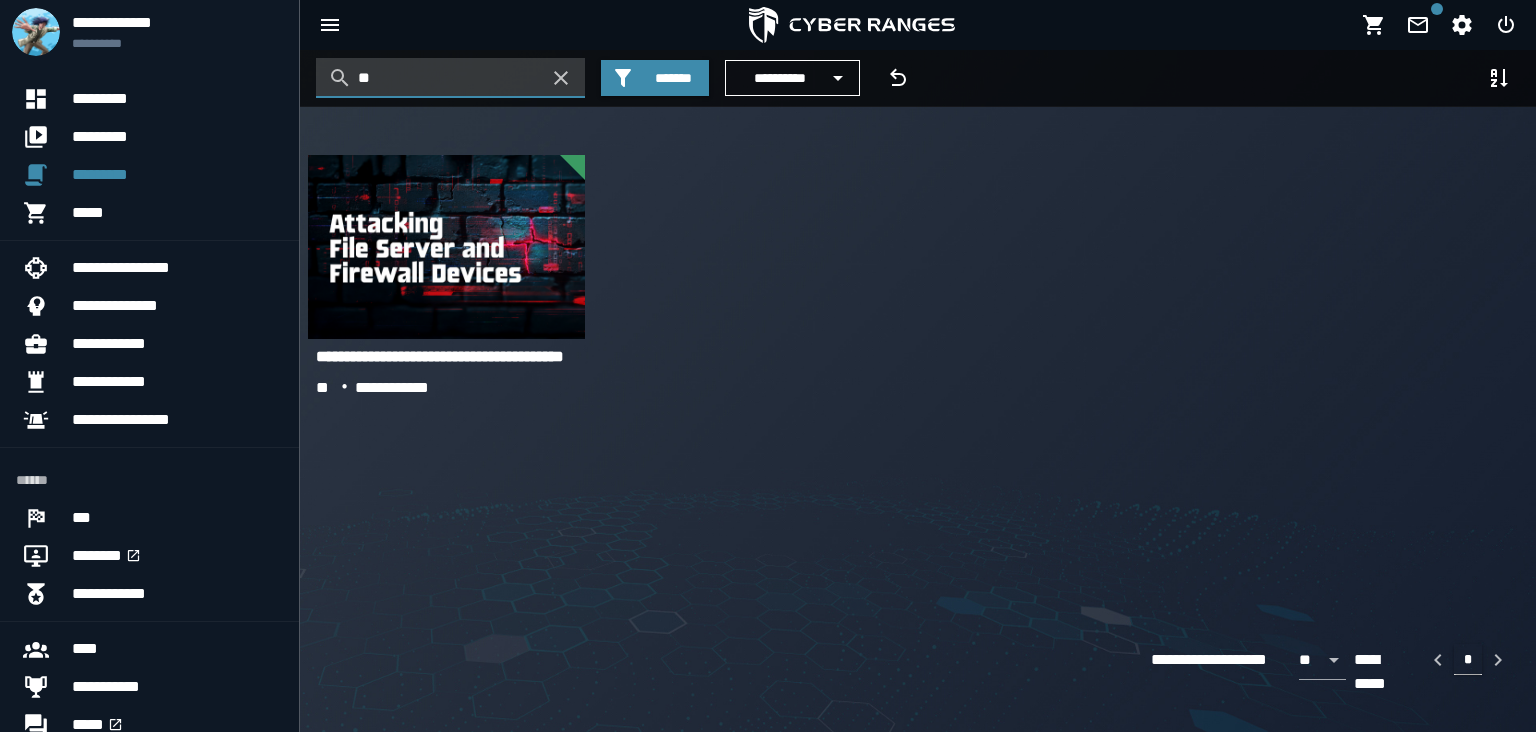 type on "*" 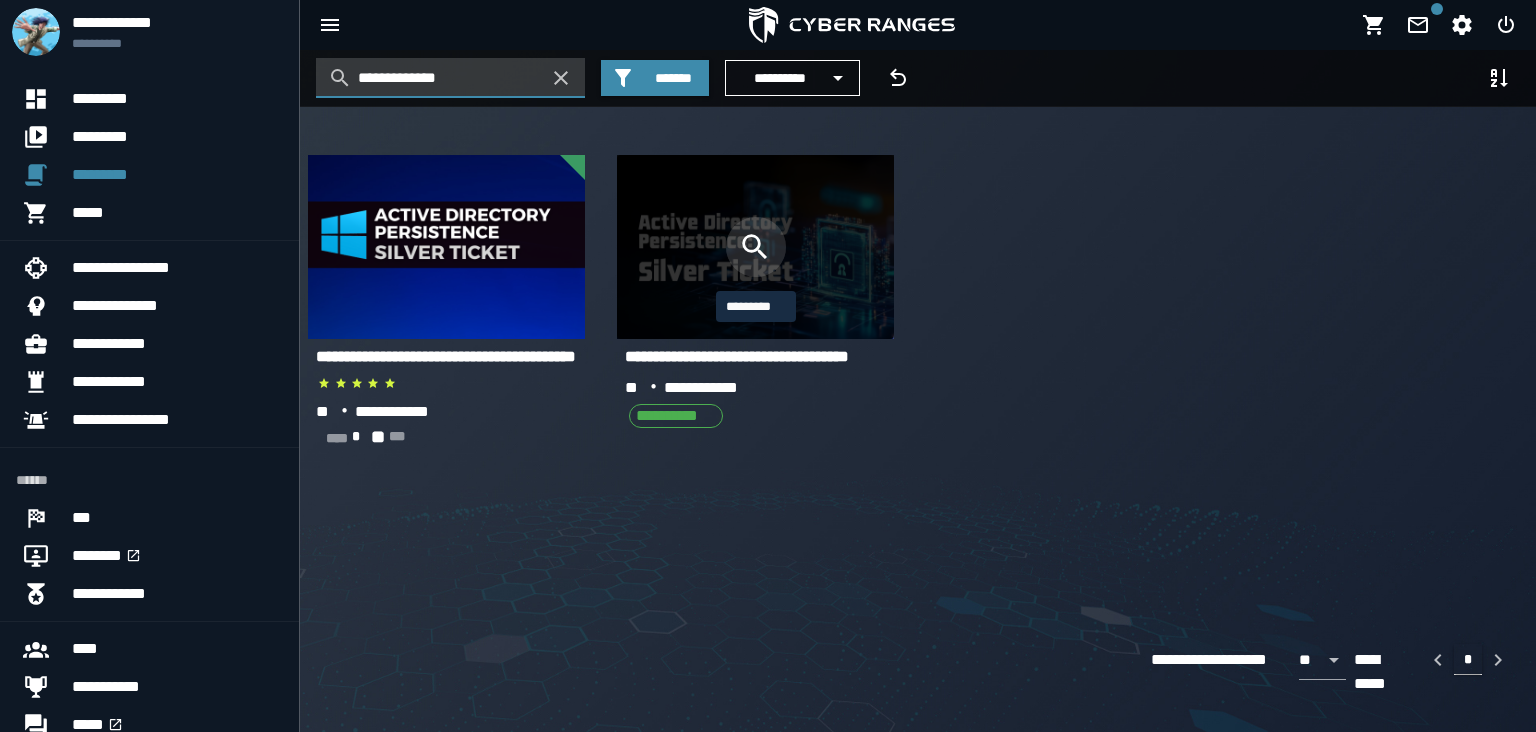 type on "**********" 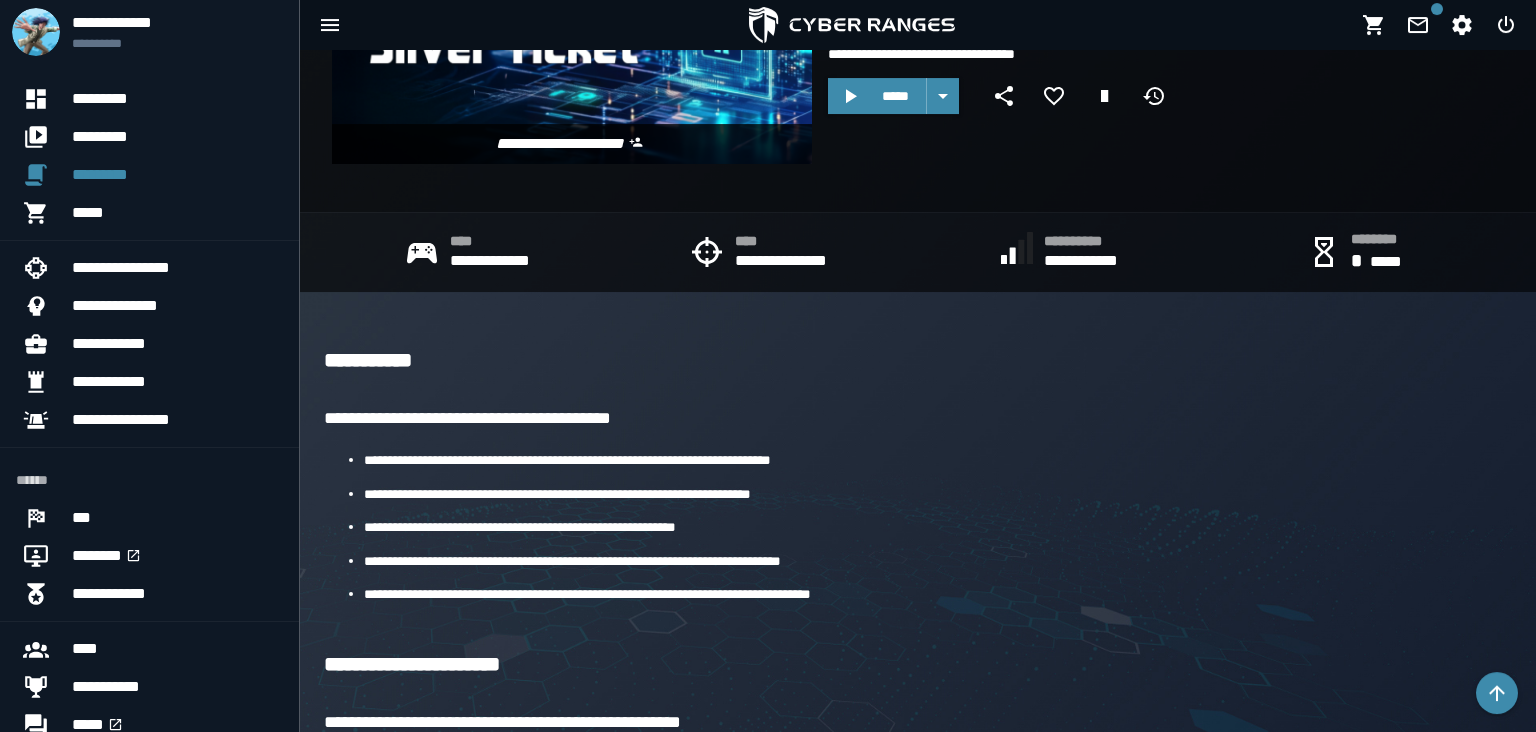 scroll, scrollTop: 0, scrollLeft: 0, axis: both 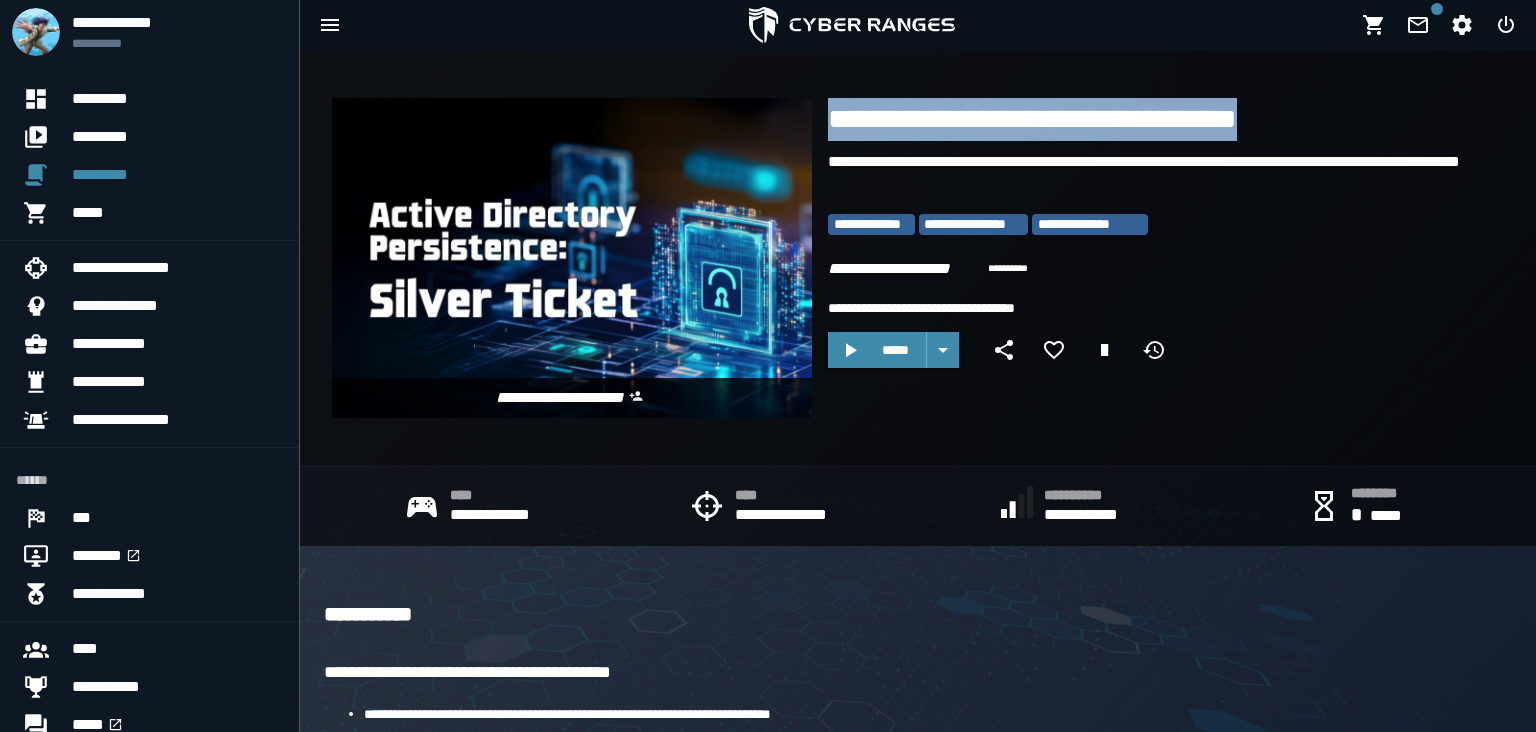 drag, startPoint x: 830, startPoint y: 128, endPoint x: 1312, endPoint y: 117, distance: 482.1255 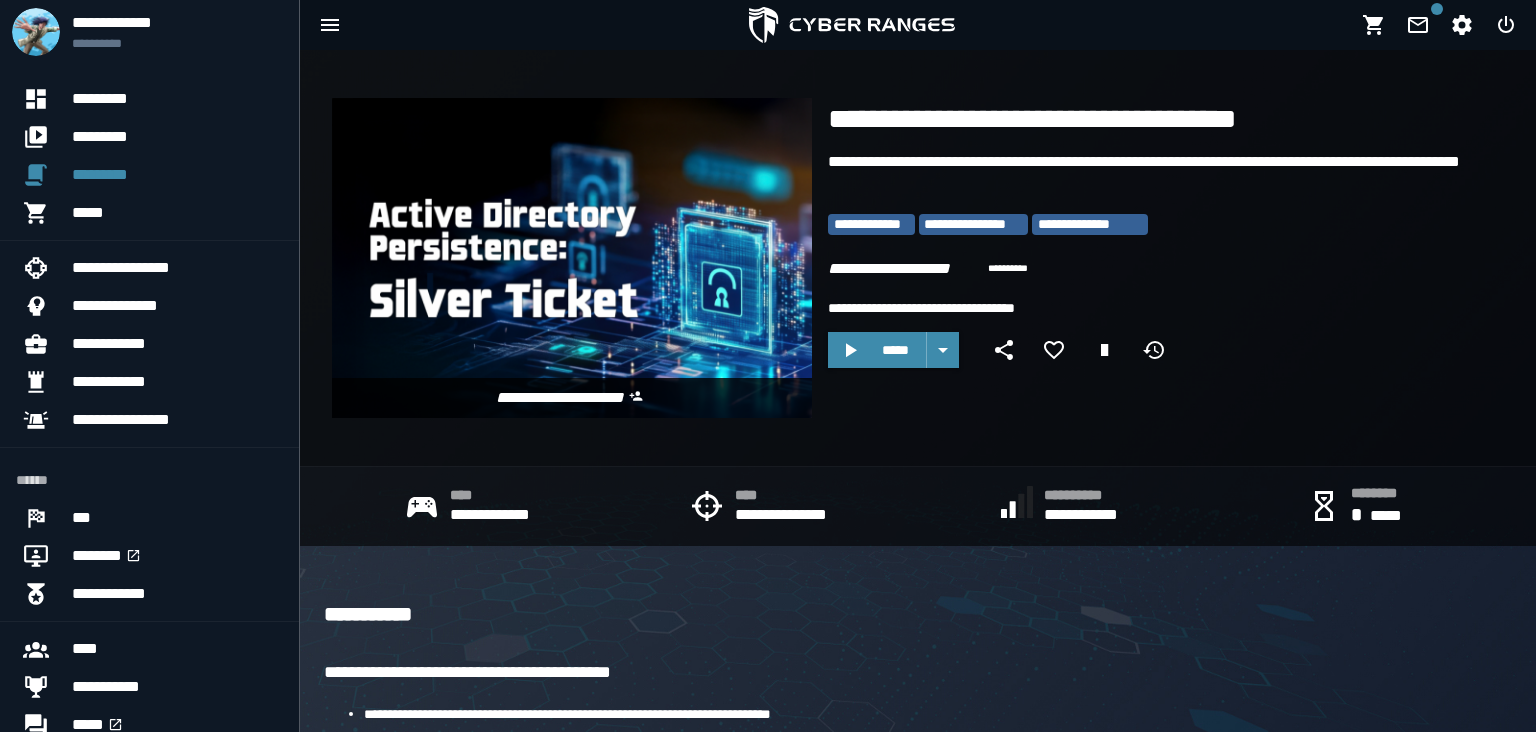 click on "**********" at bounding box center [1158, 250] 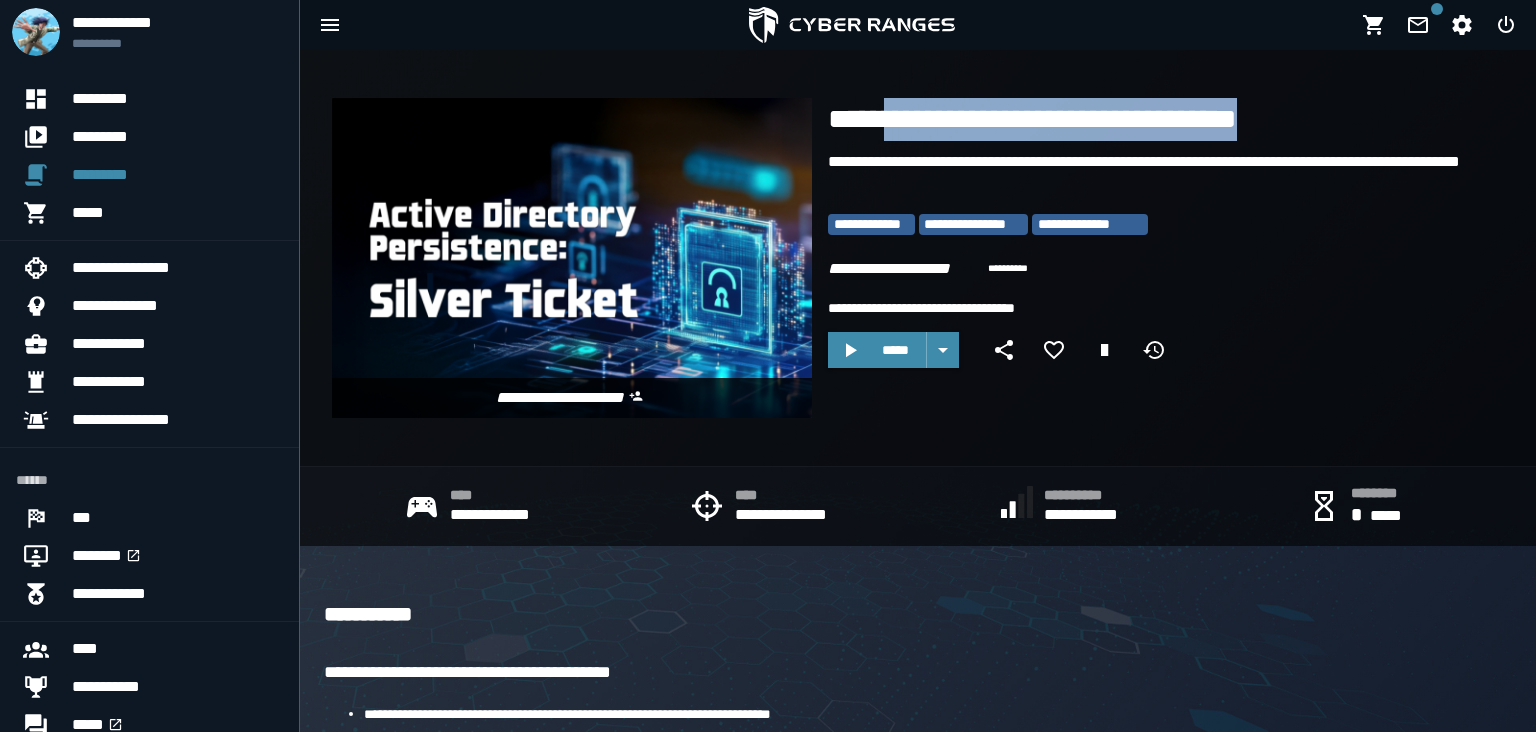 drag, startPoint x: 1224, startPoint y: 121, endPoint x: 888, endPoint y: 92, distance: 337.24918 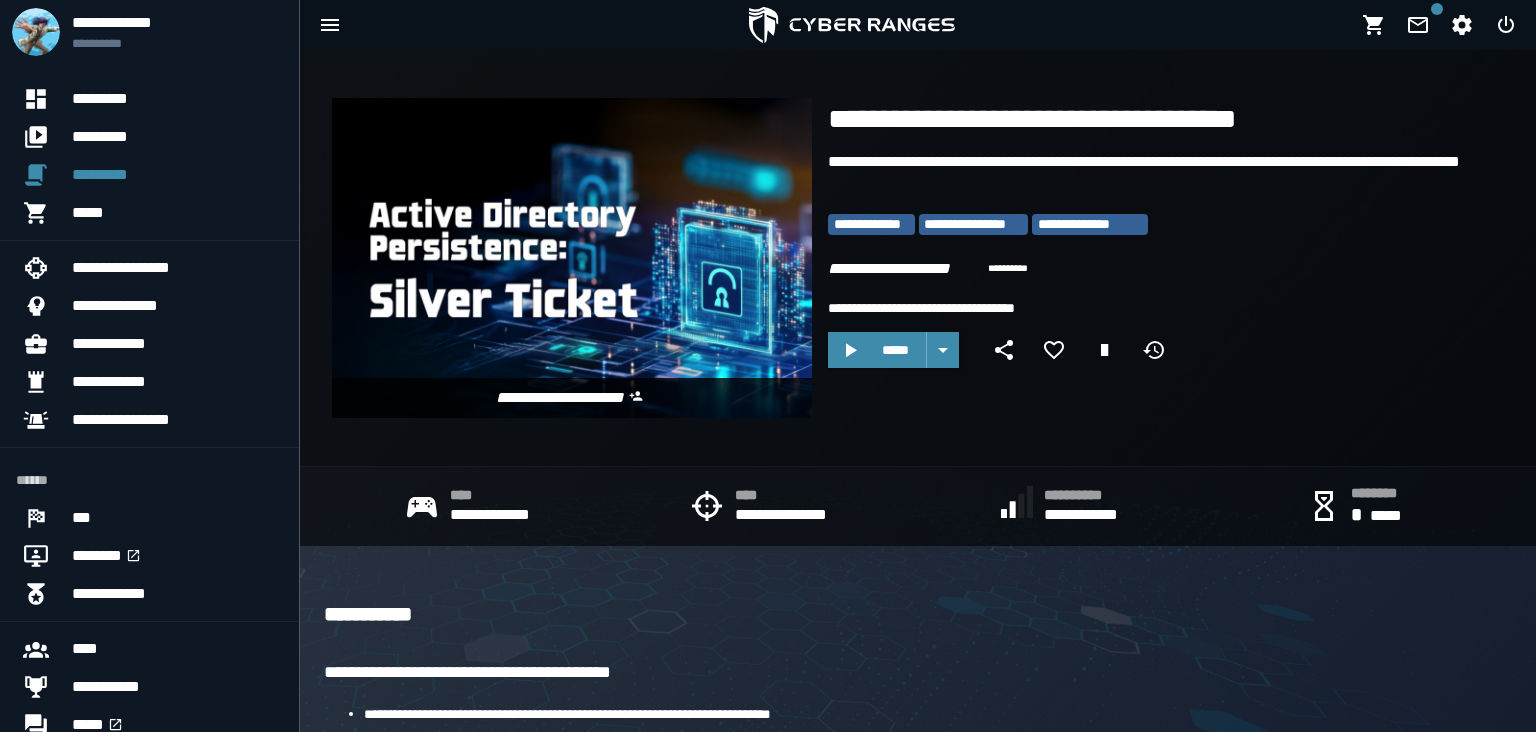 click on "**********" at bounding box center [1158, 250] 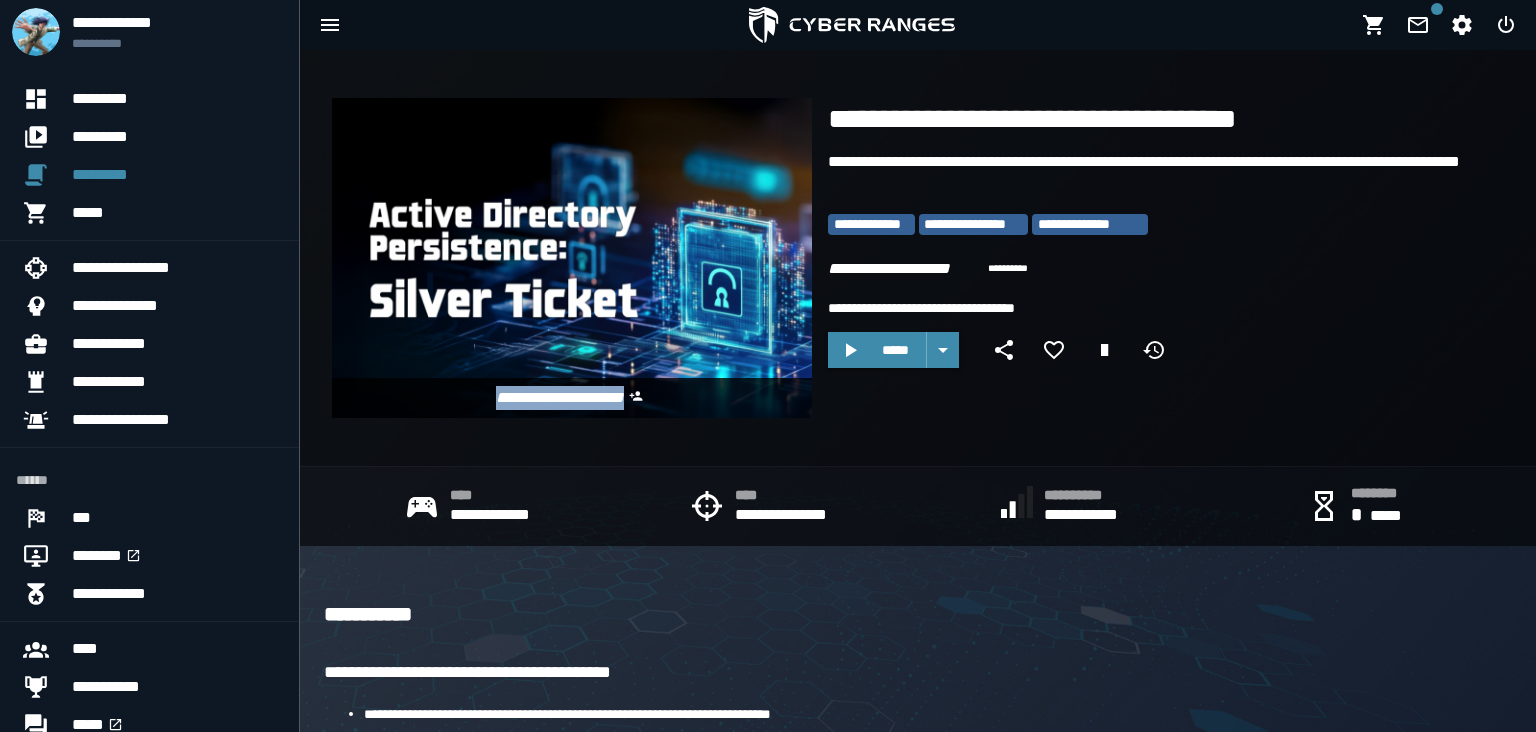 drag, startPoint x: 683, startPoint y: 396, endPoint x: 470, endPoint y: 404, distance: 213.15018 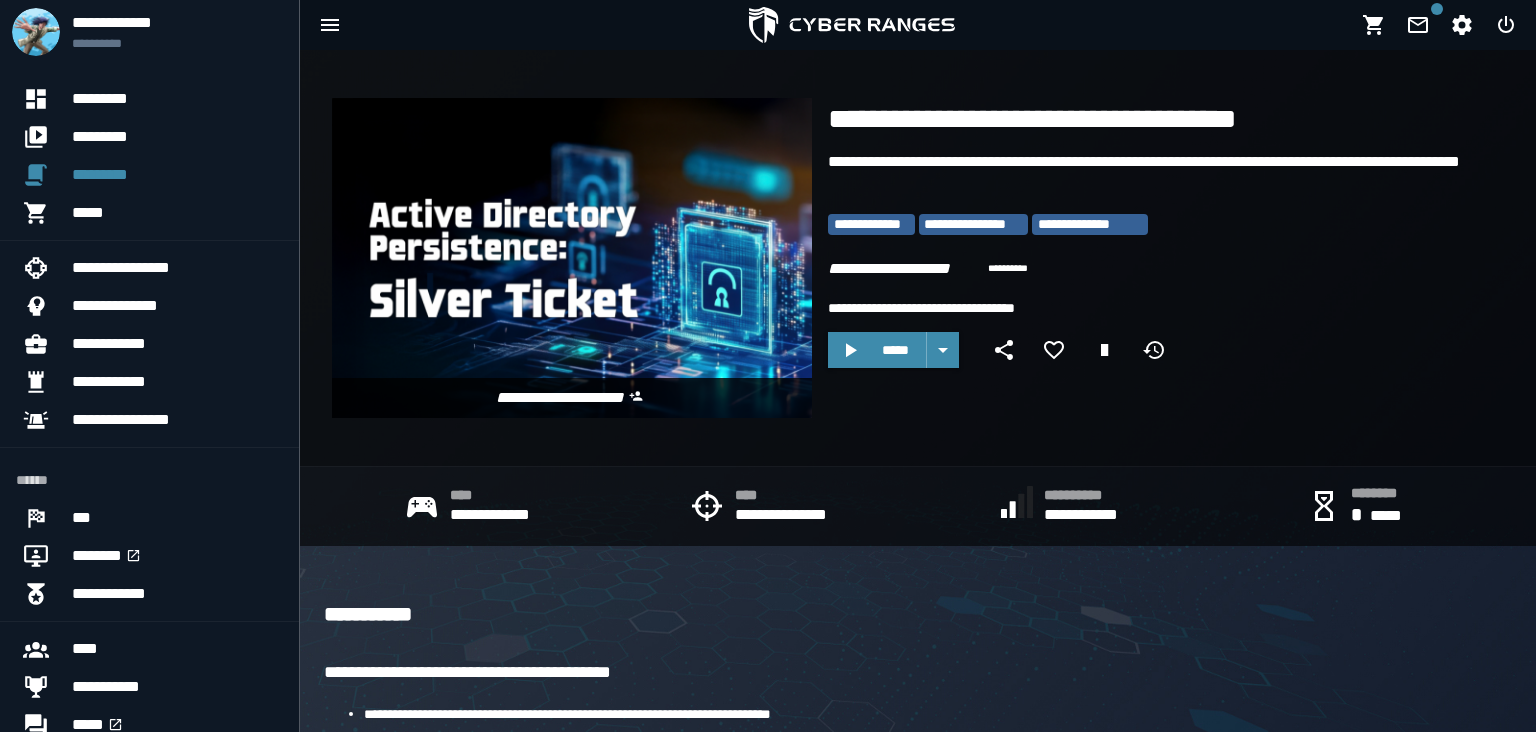click on "**********" at bounding box center (918, 258) 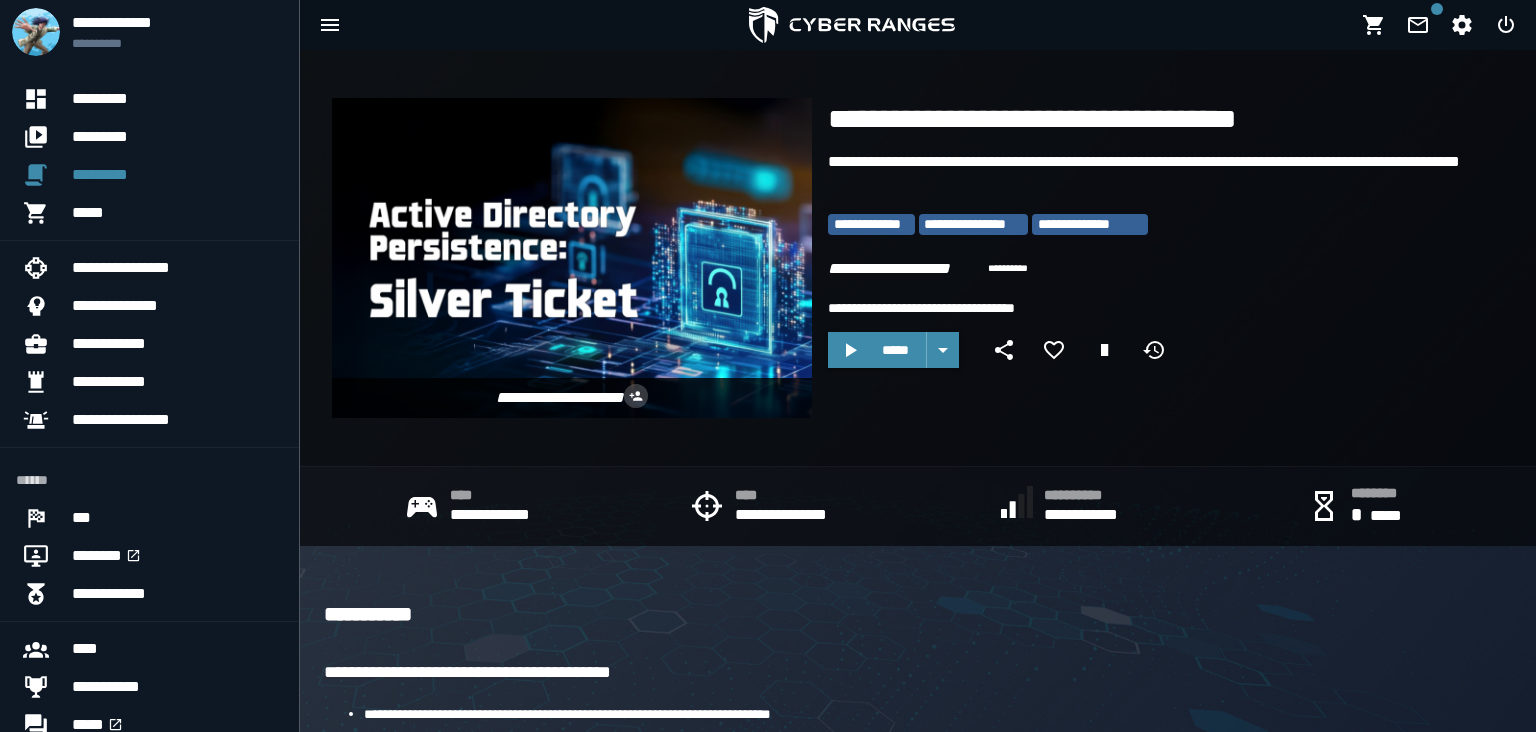 drag, startPoint x: 649, startPoint y: 398, endPoint x: 478, endPoint y: 405, distance: 171.14322 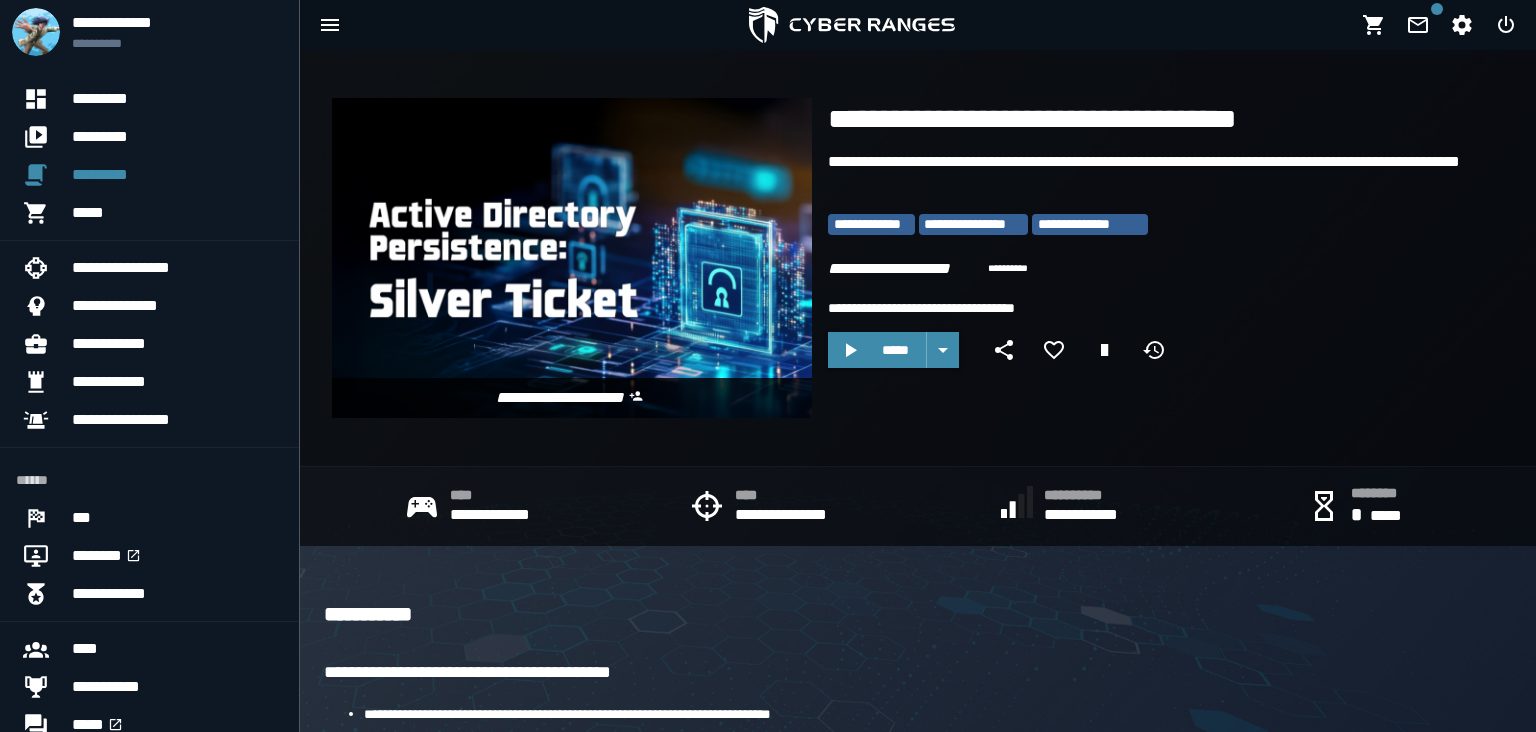 click on "**********" at bounding box center (572, 398) 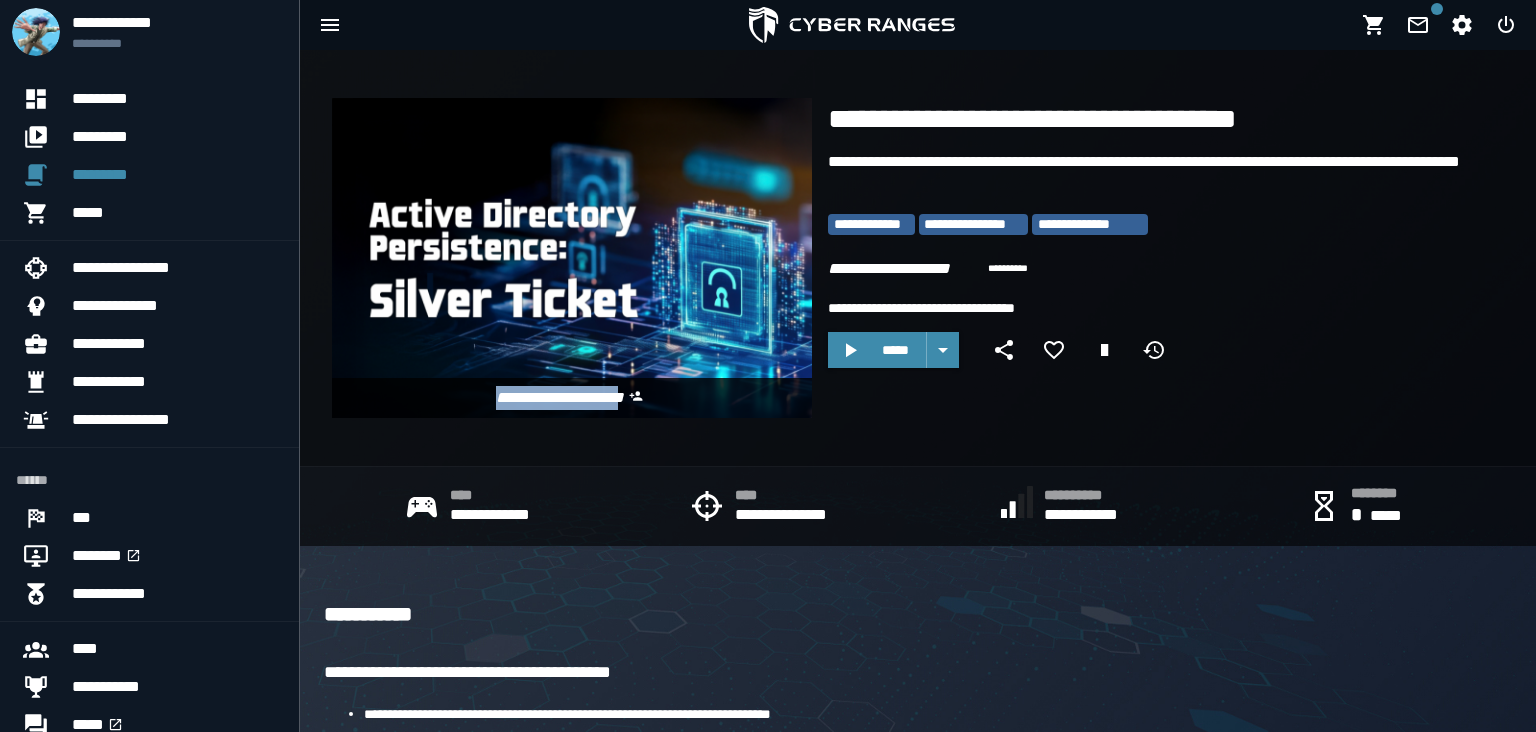 drag, startPoint x: 639, startPoint y: 404, endPoint x: 404, endPoint y: 405, distance: 235.00212 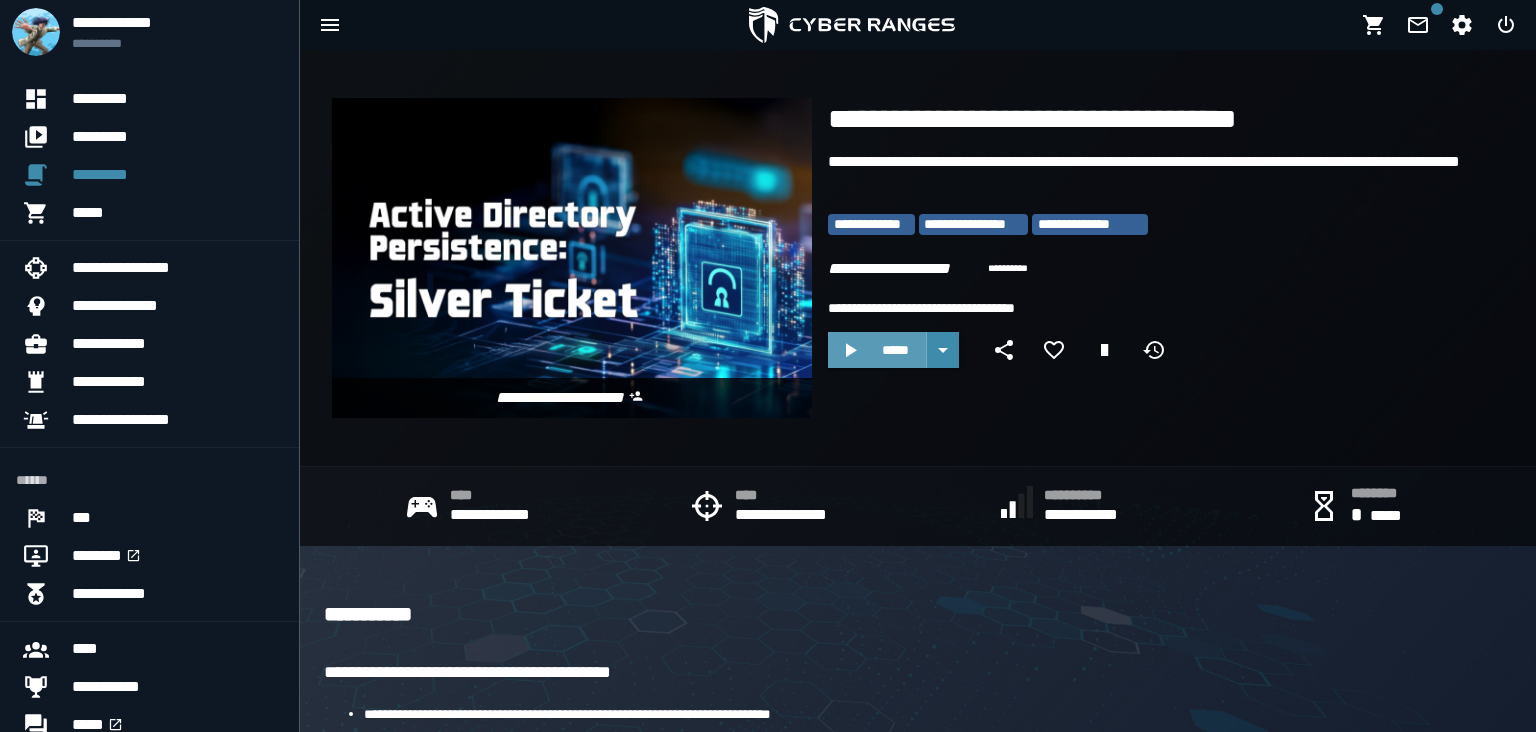 click on "*****" at bounding box center [877, 350] 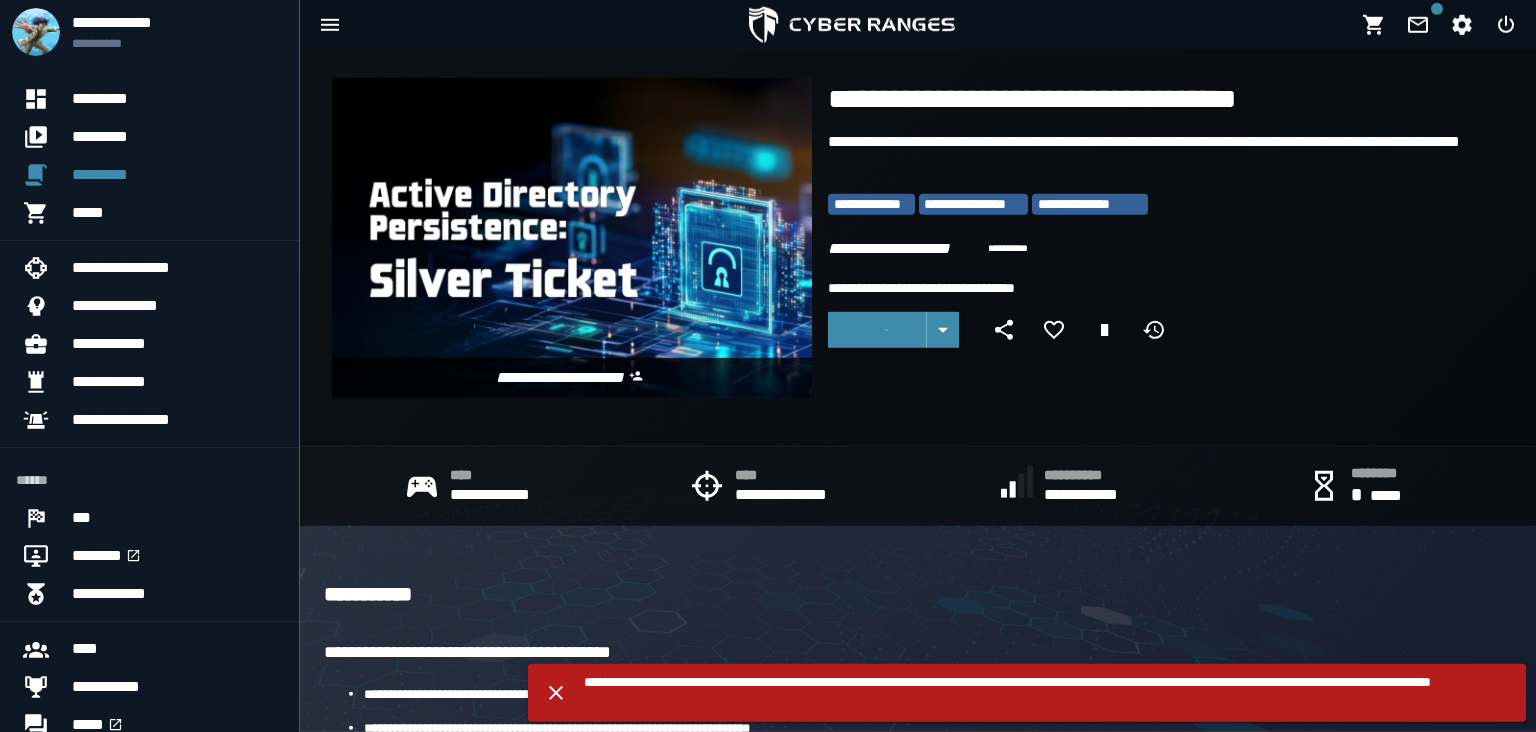 scroll, scrollTop: 0, scrollLeft: 0, axis: both 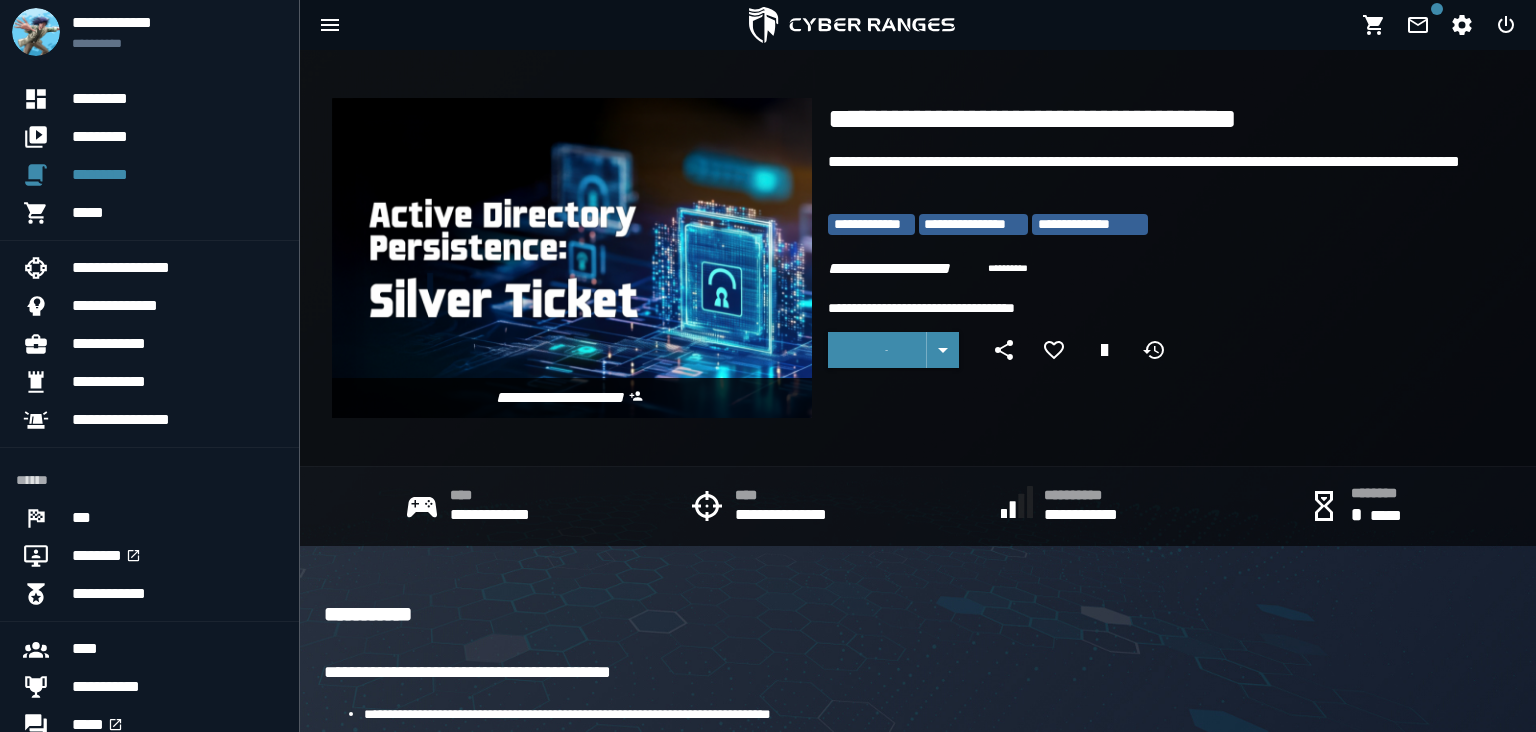 click 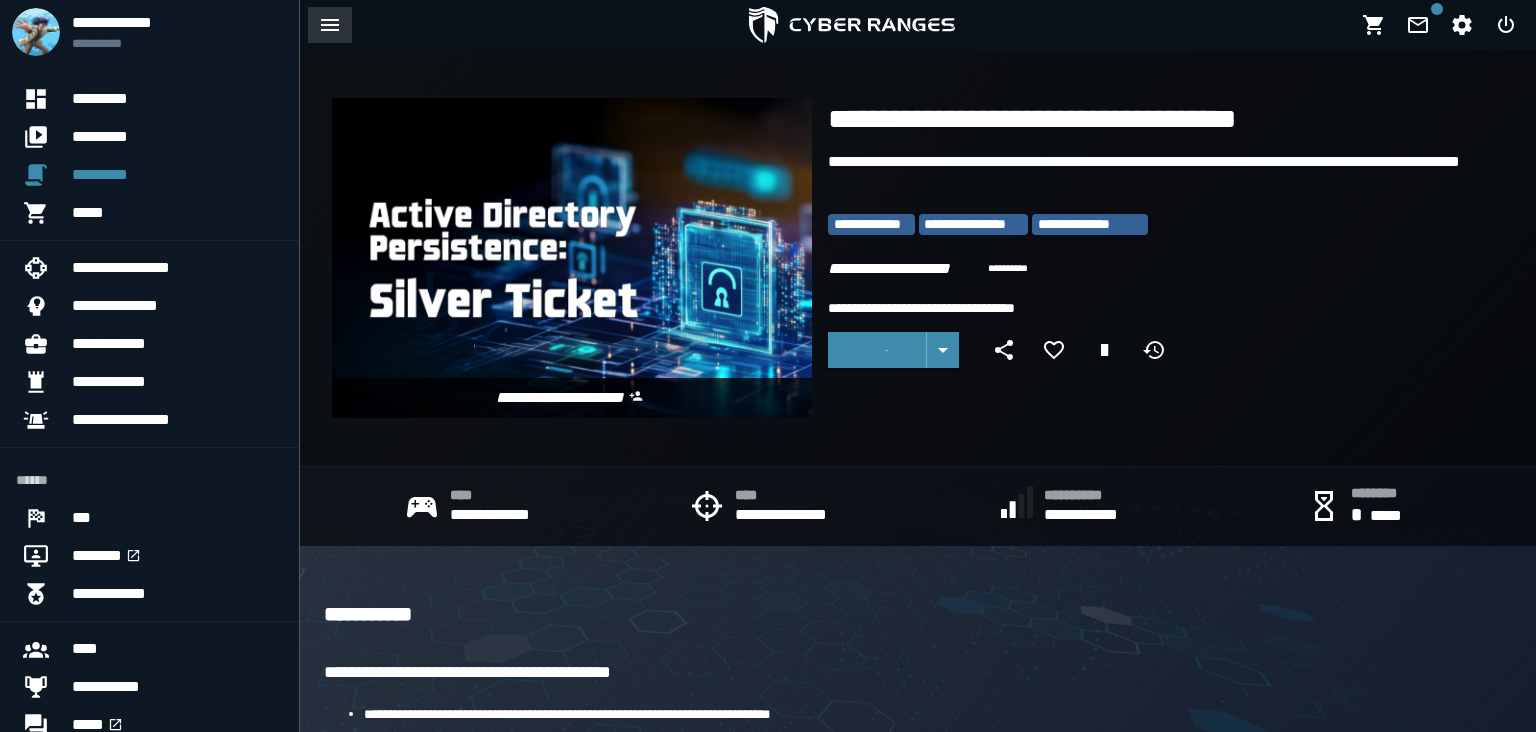 click 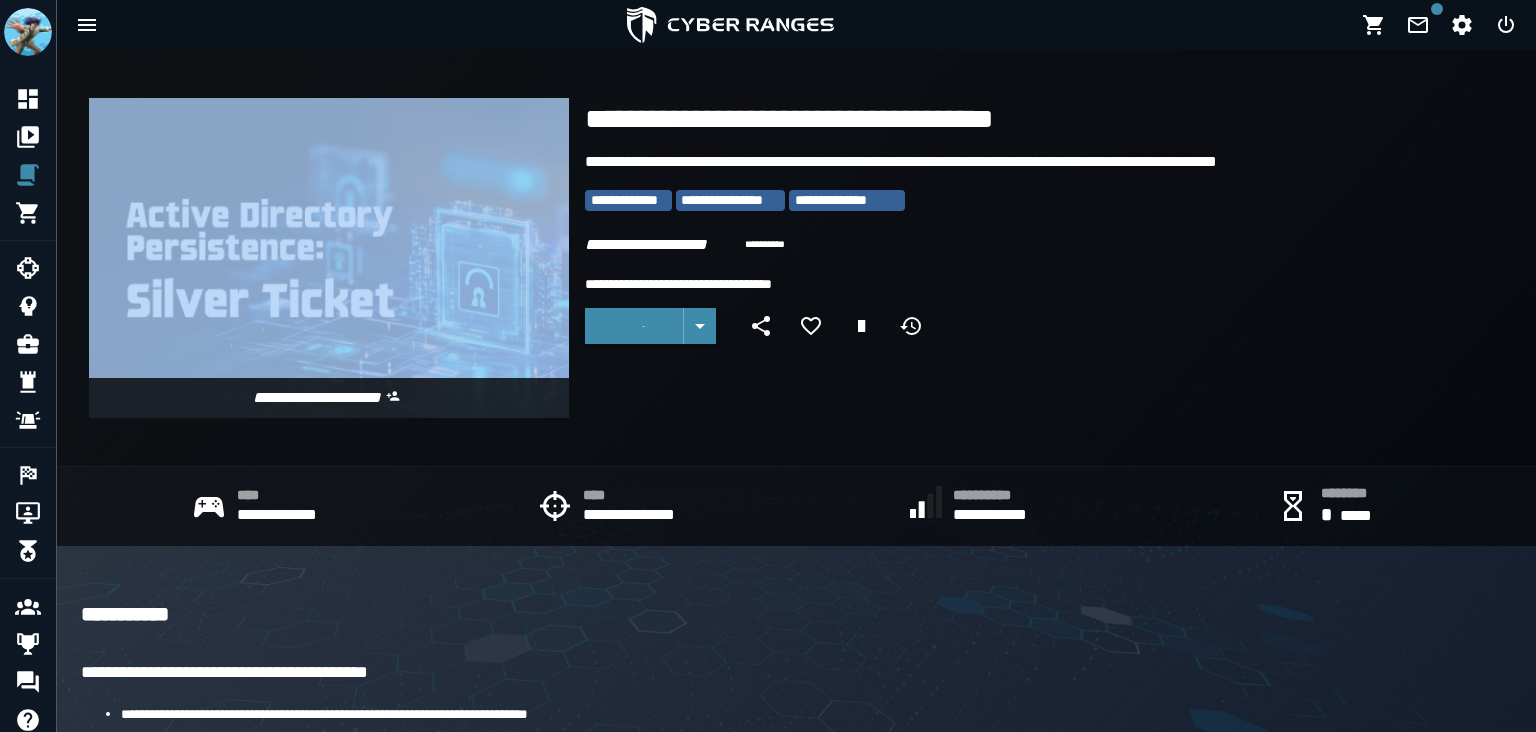 drag, startPoint x: 1119, startPoint y: 125, endPoint x: 222, endPoint y: 127, distance: 897.00226 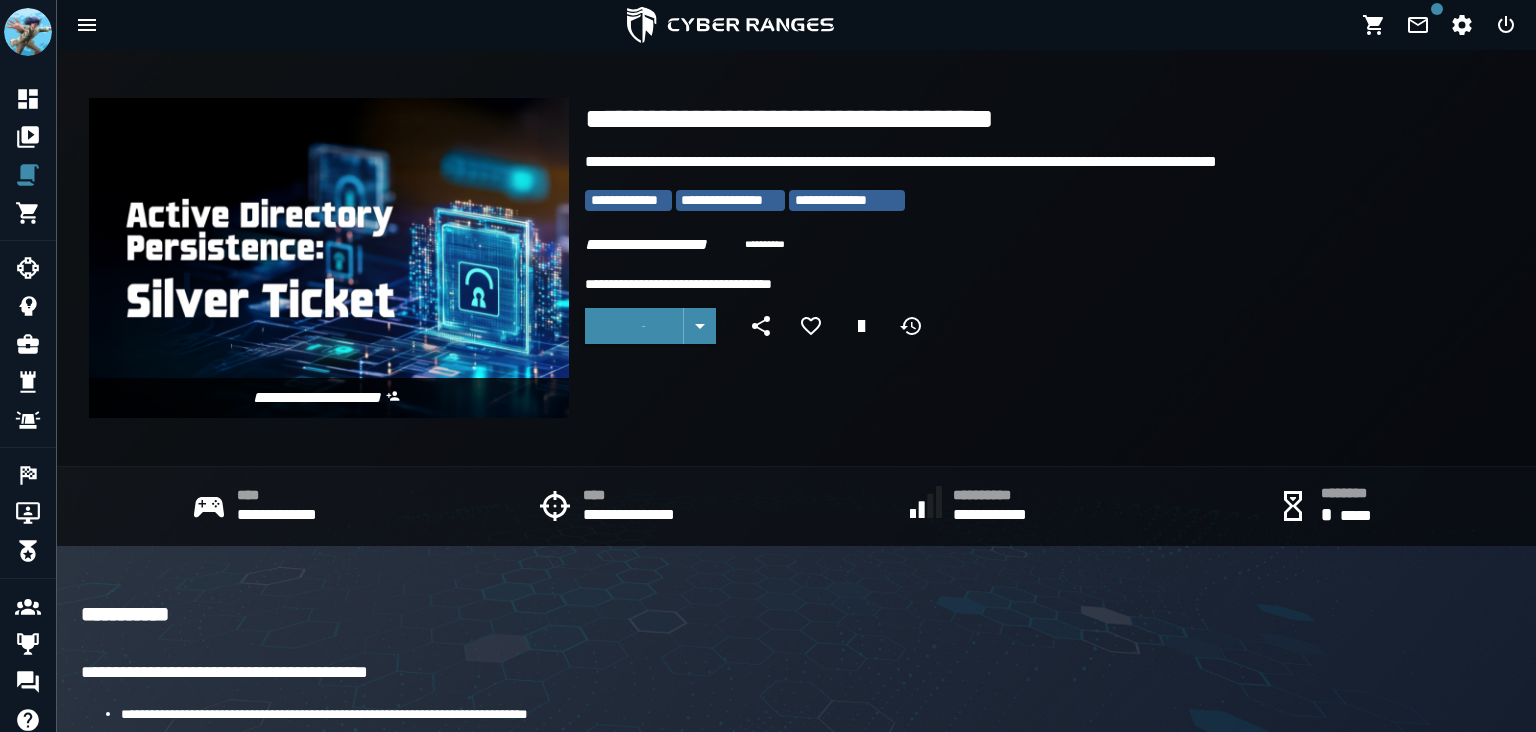 click on "*****" at bounding box center [947, 330] 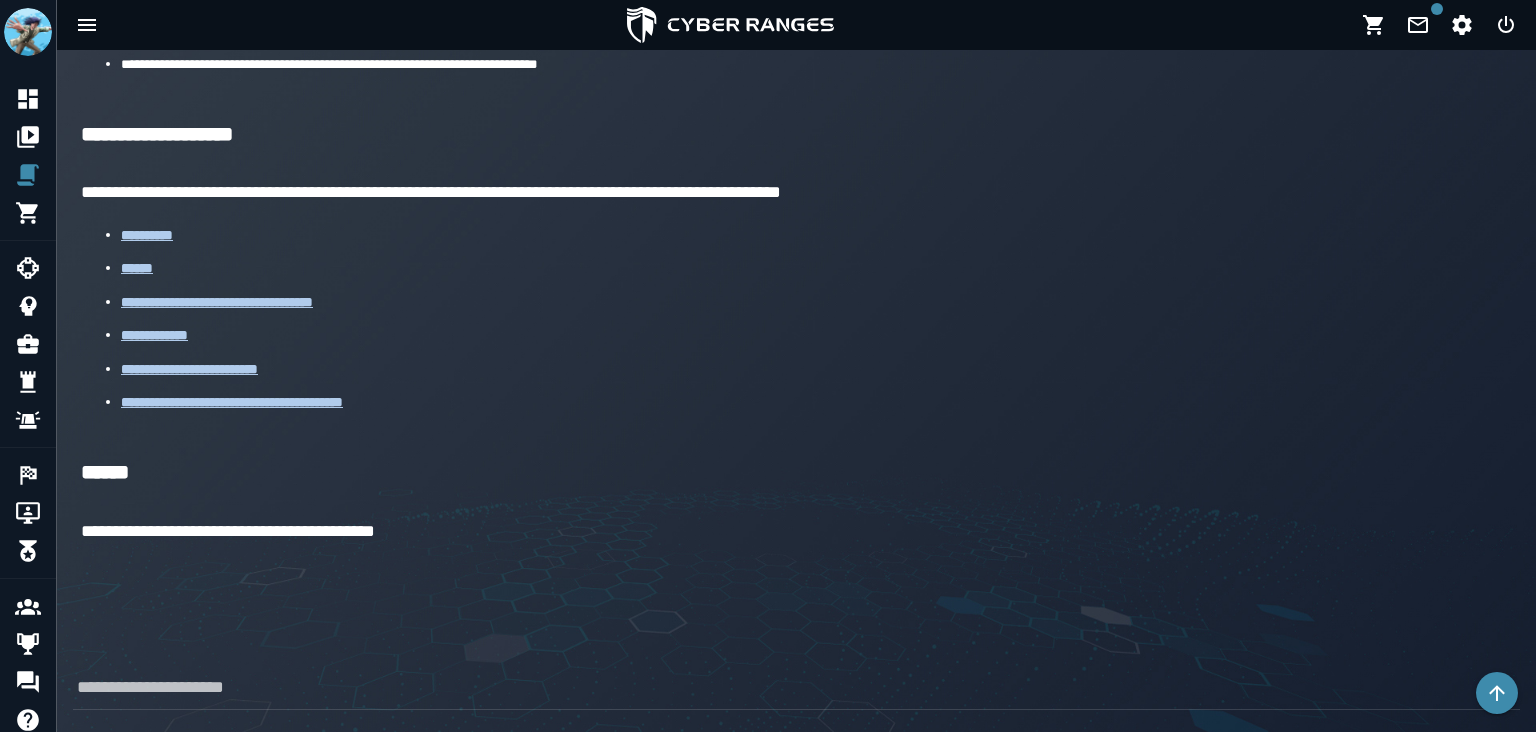 scroll, scrollTop: 1764, scrollLeft: 0, axis: vertical 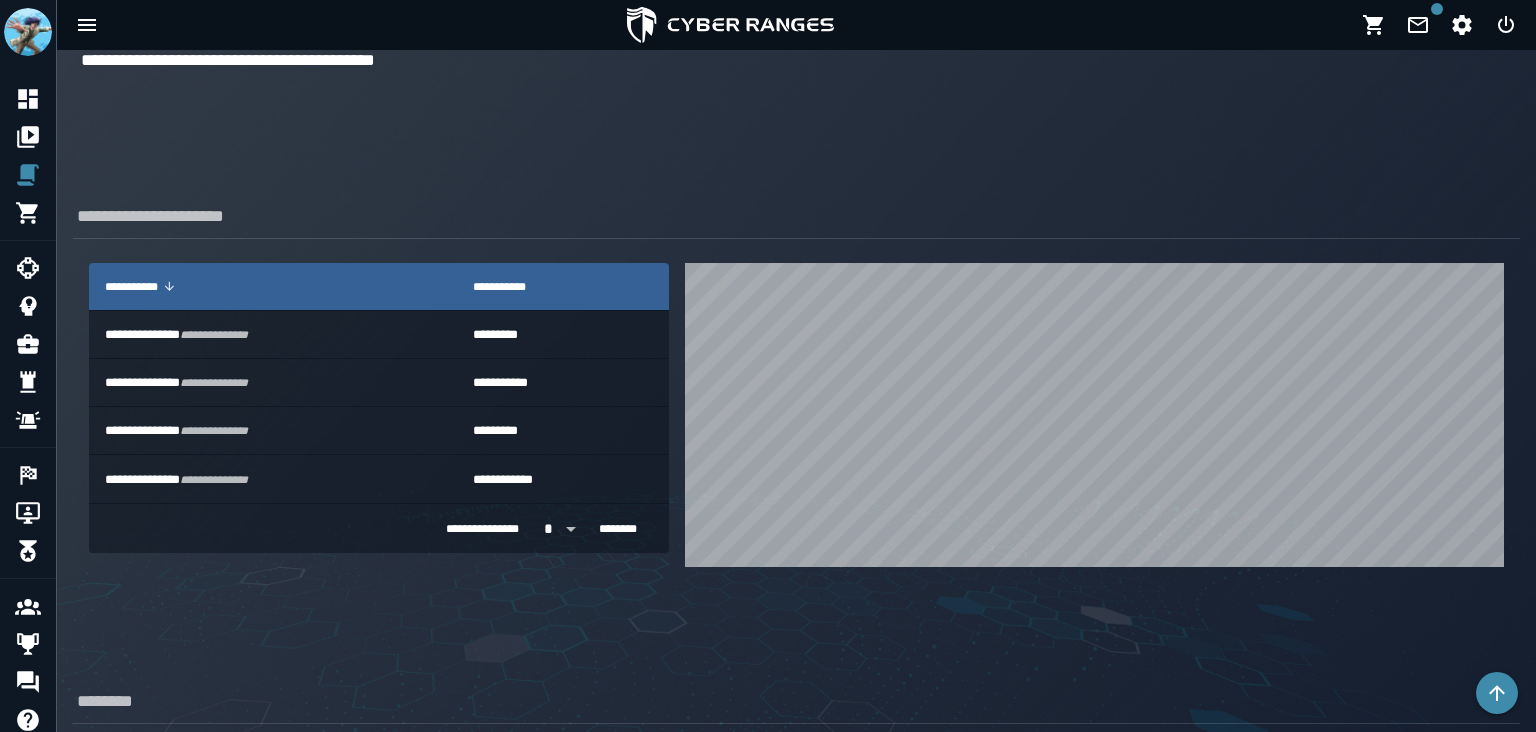 click on "**********" at bounding box center [379, 415] 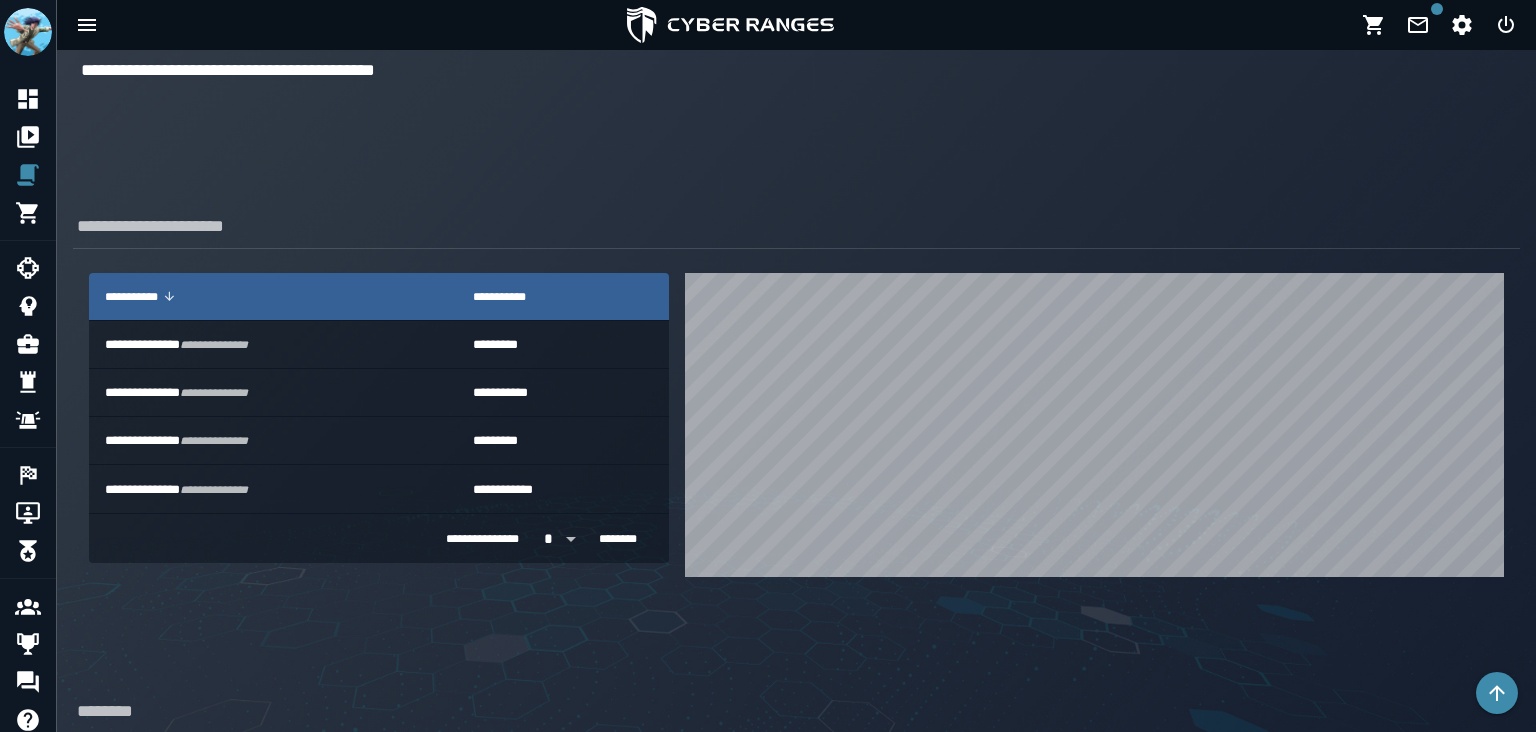 scroll, scrollTop: 1755, scrollLeft: 0, axis: vertical 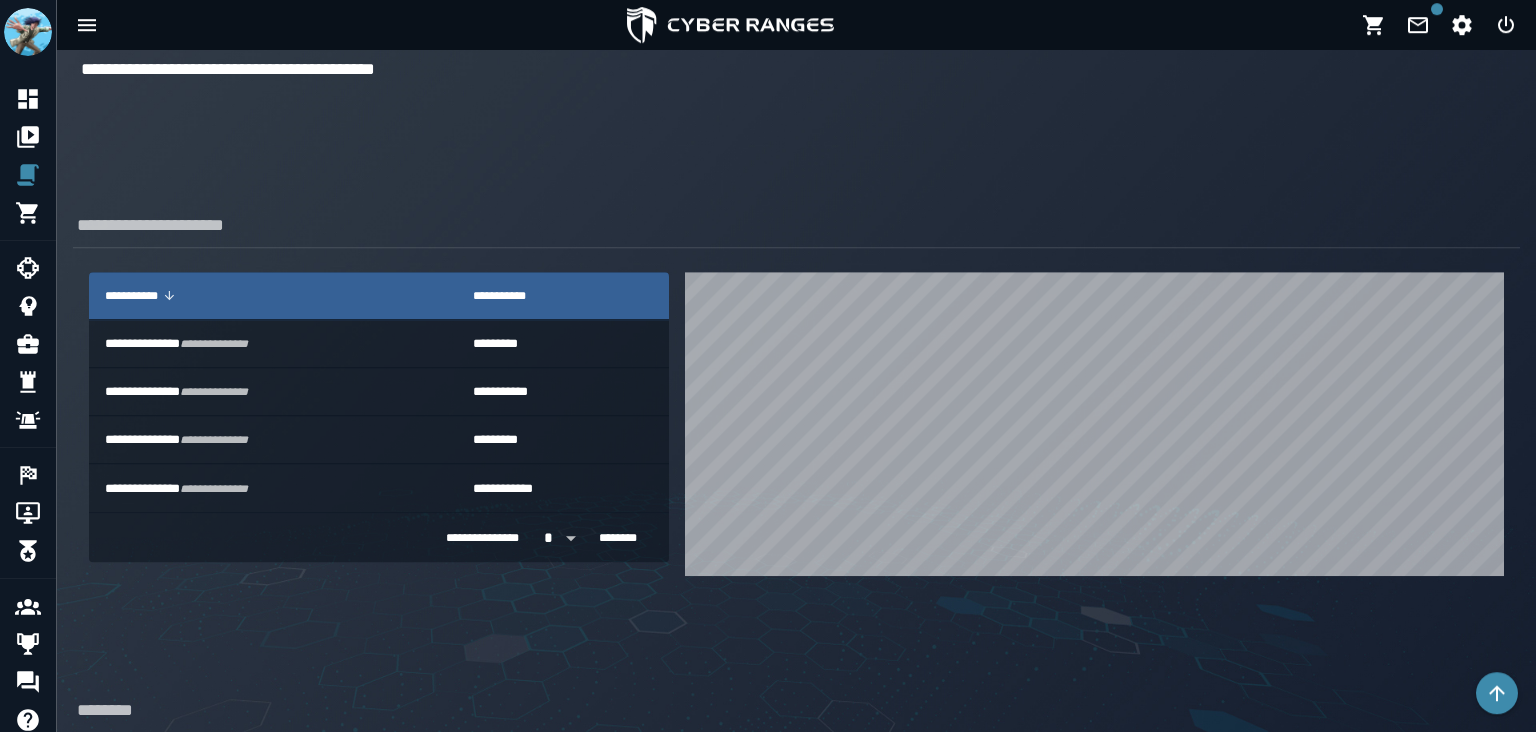click on "**********" 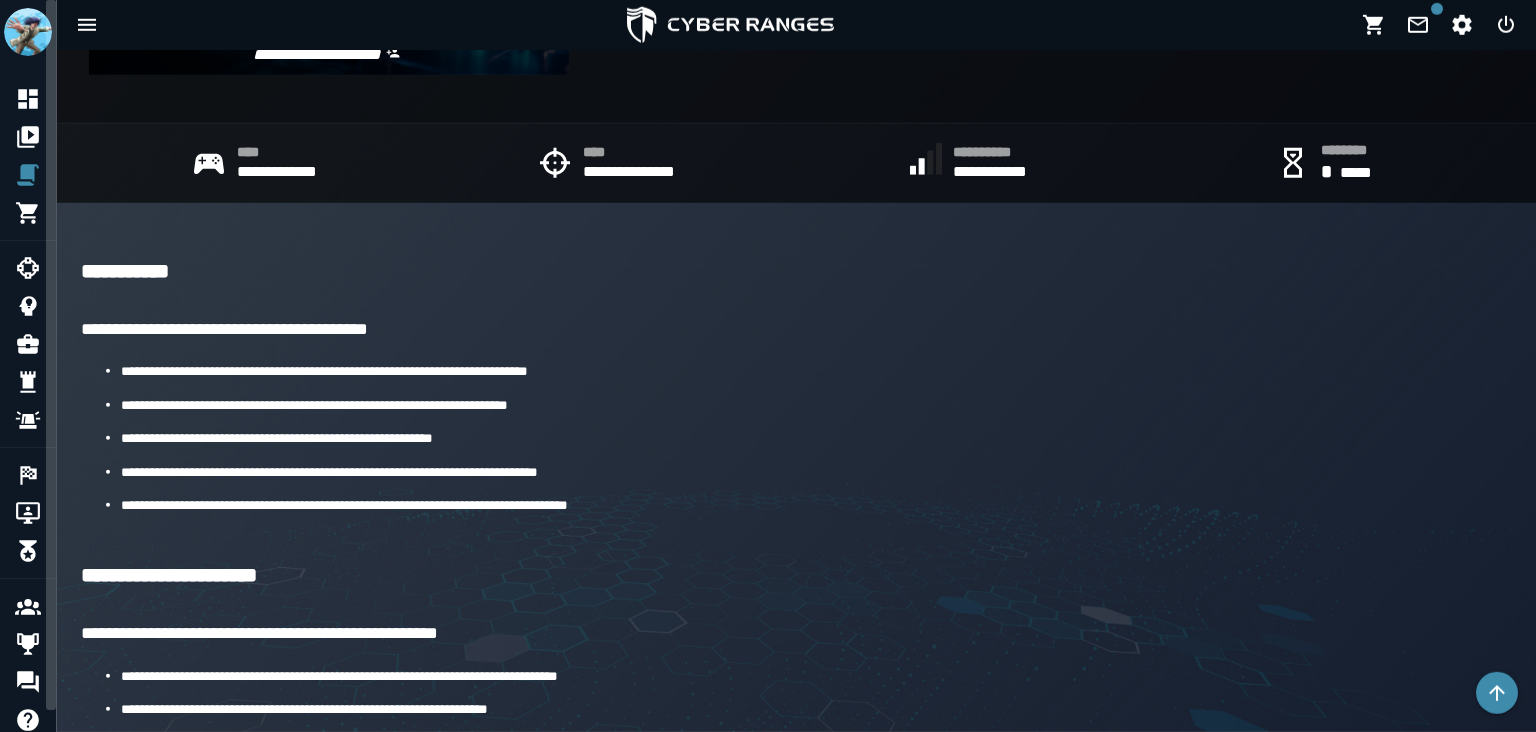 scroll, scrollTop: 0, scrollLeft: 0, axis: both 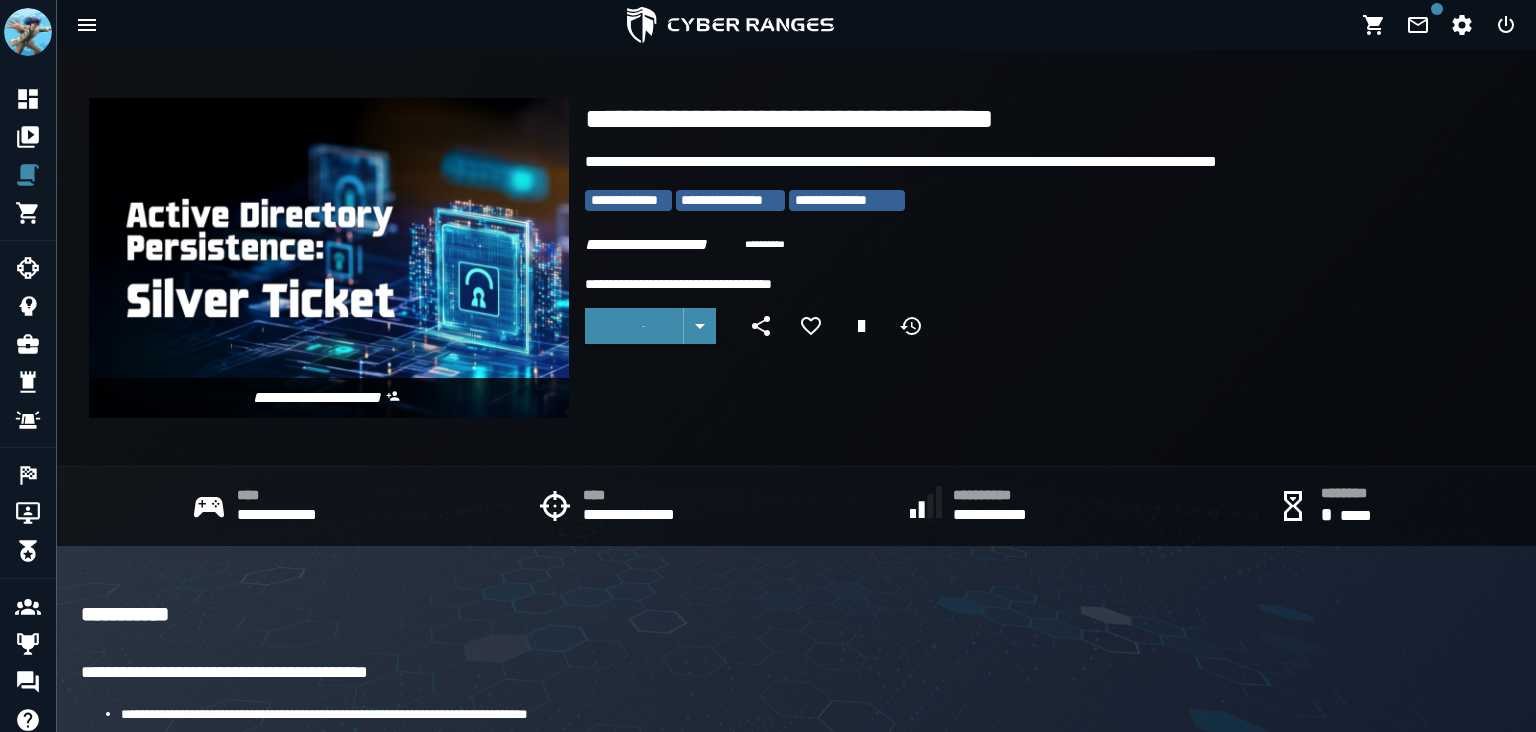 click at bounding box center [634, 326] 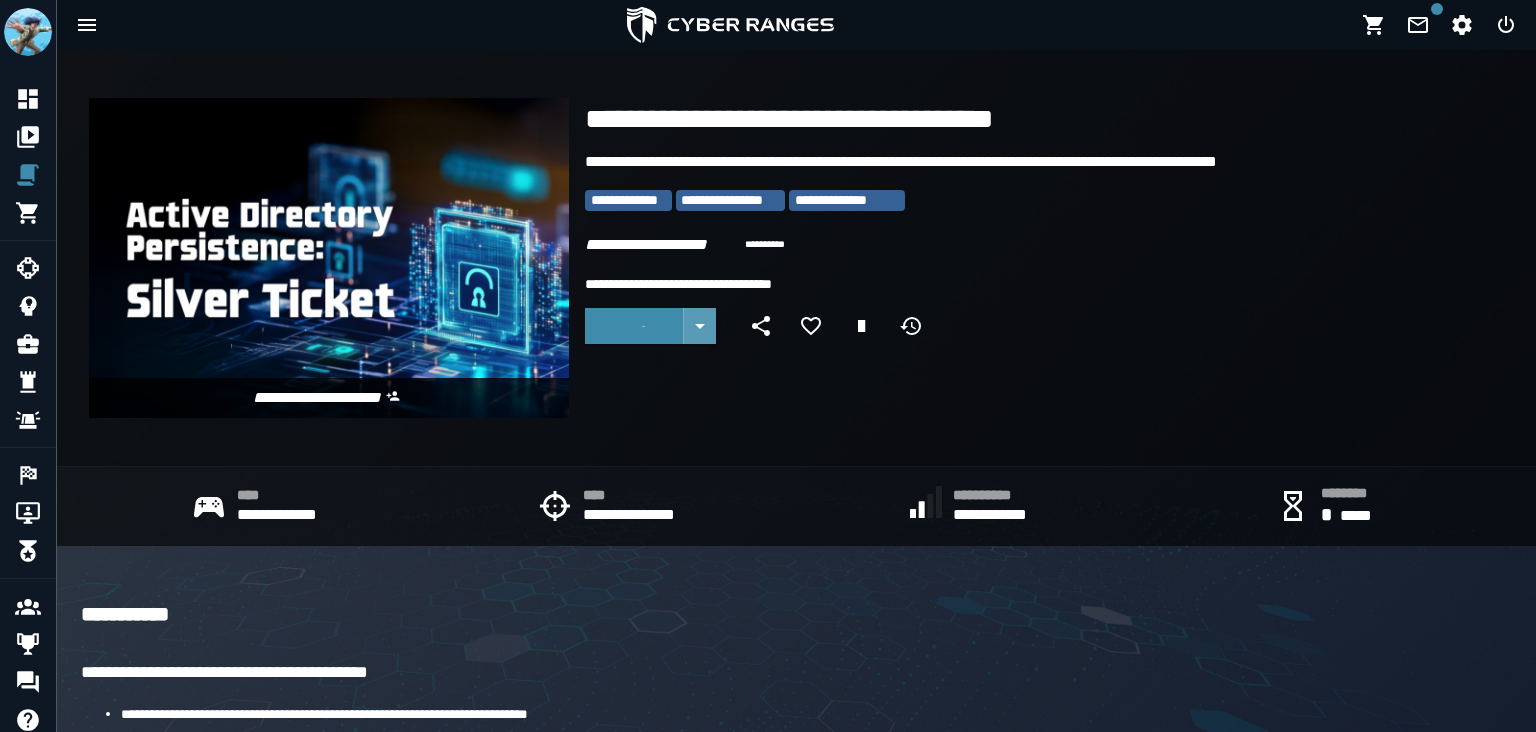 click 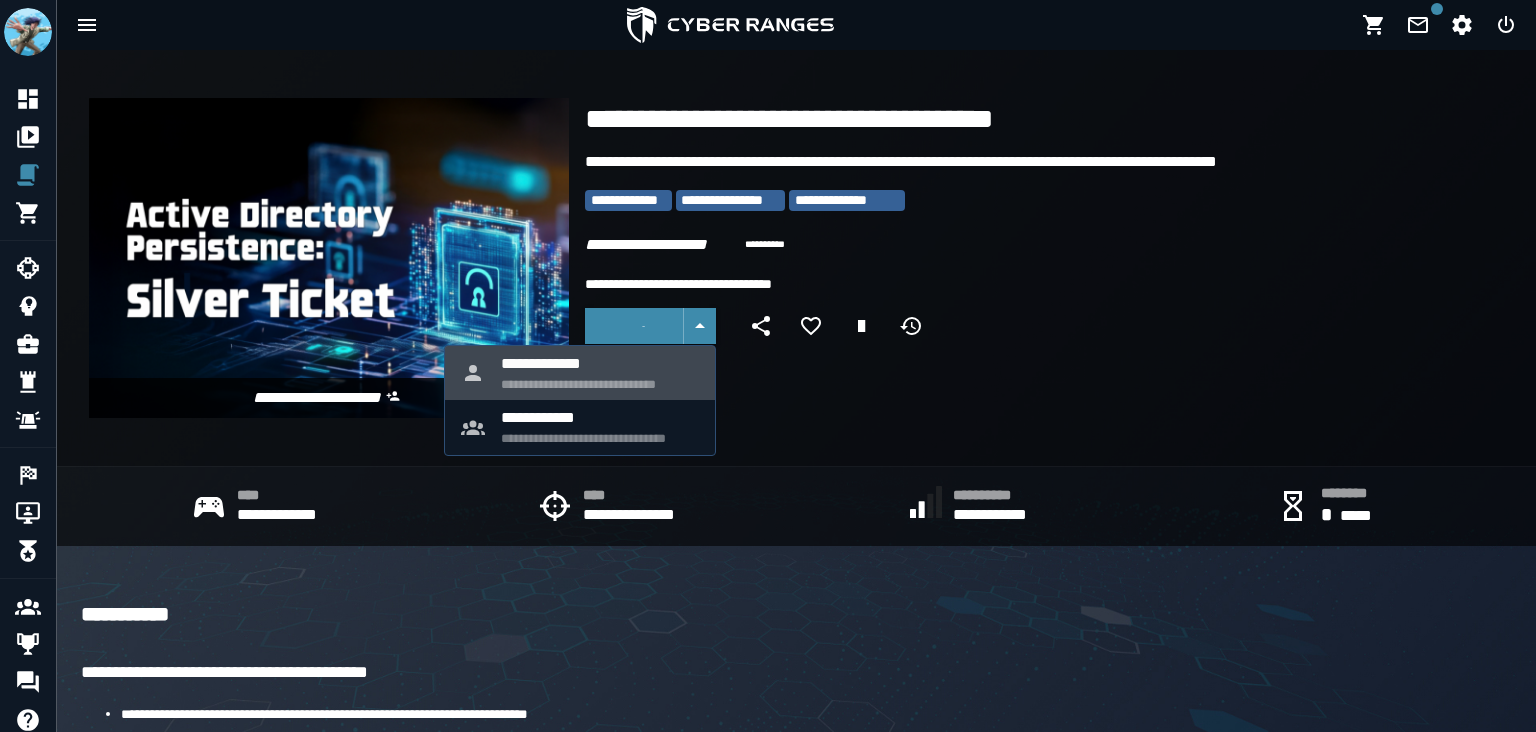 click on "**********" at bounding box center [600, 373] 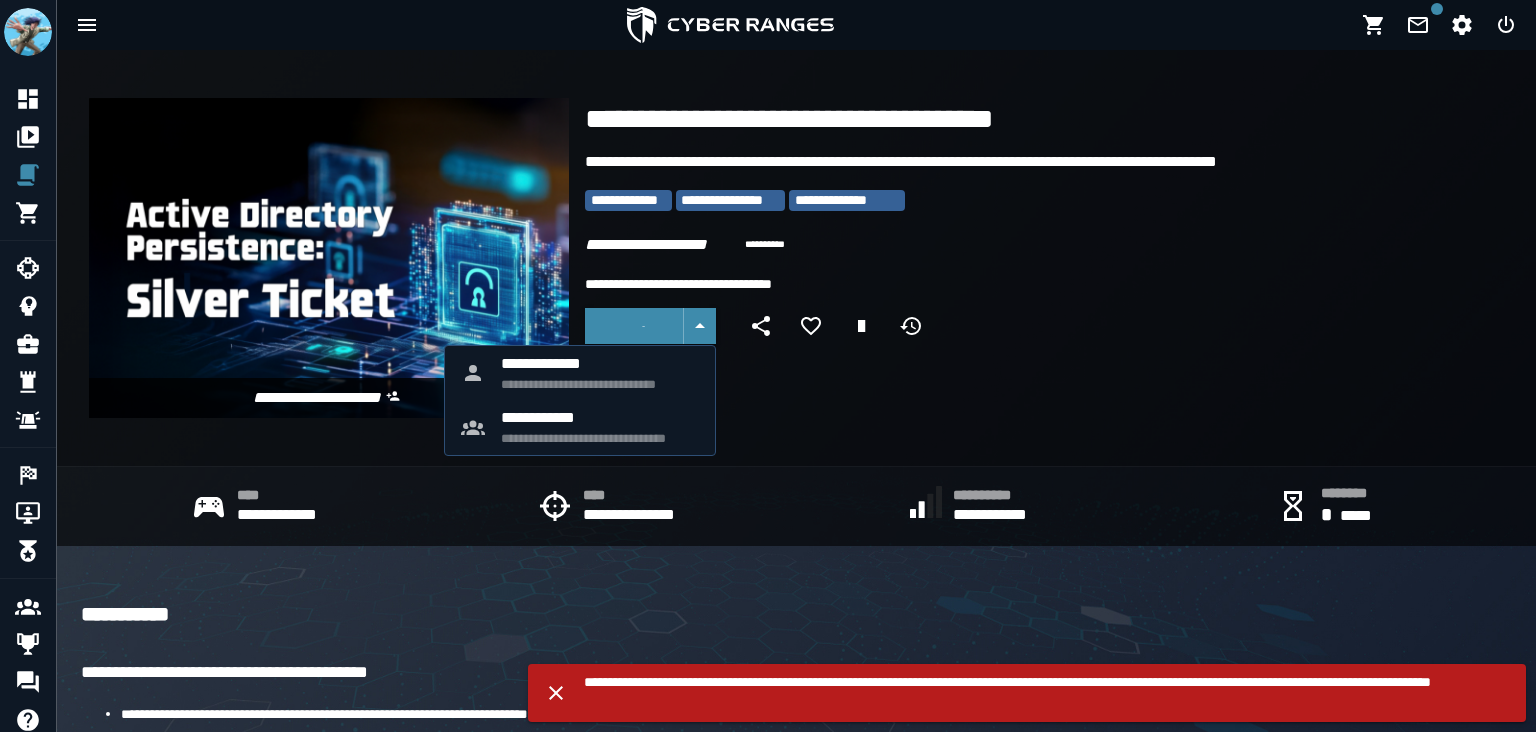 click at bounding box center [329, 258] 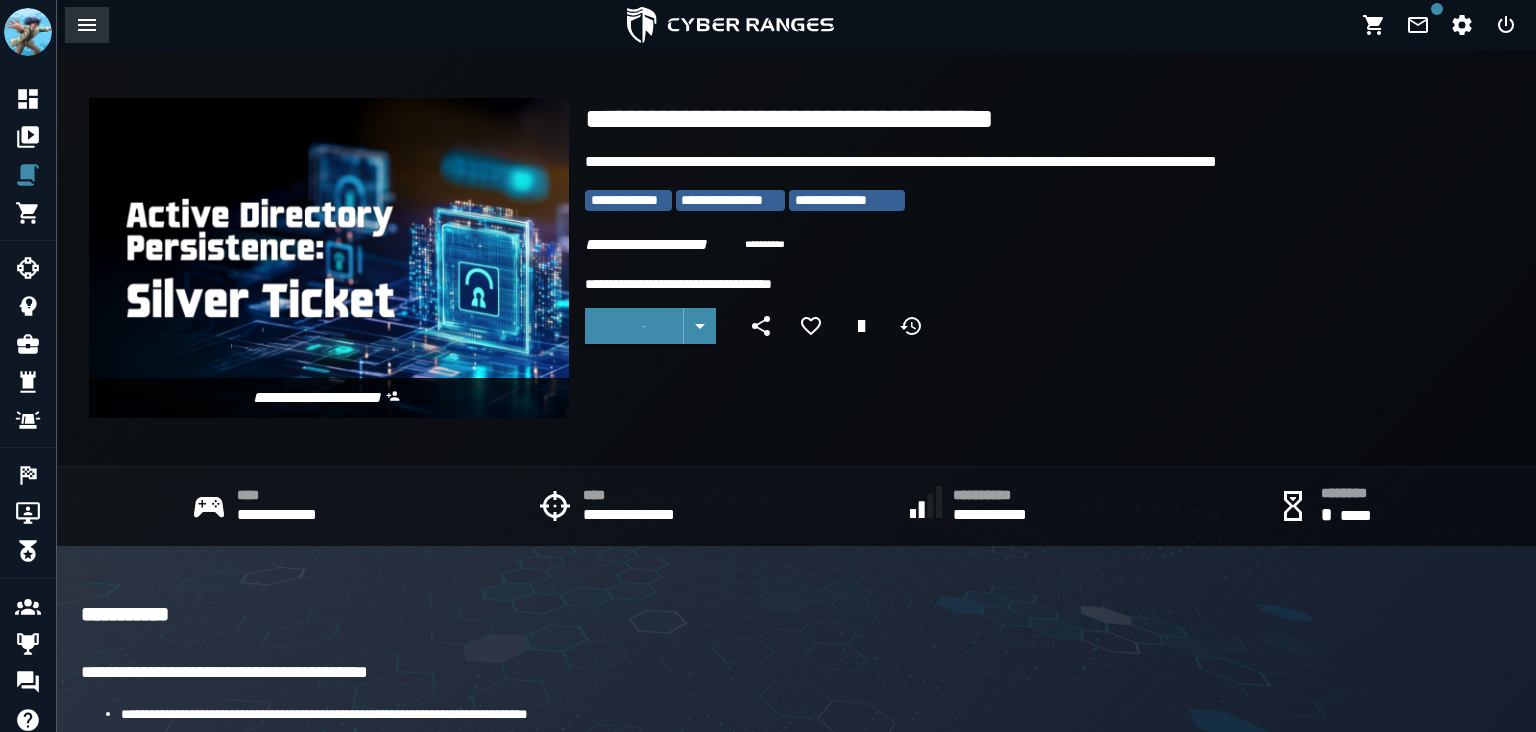 click 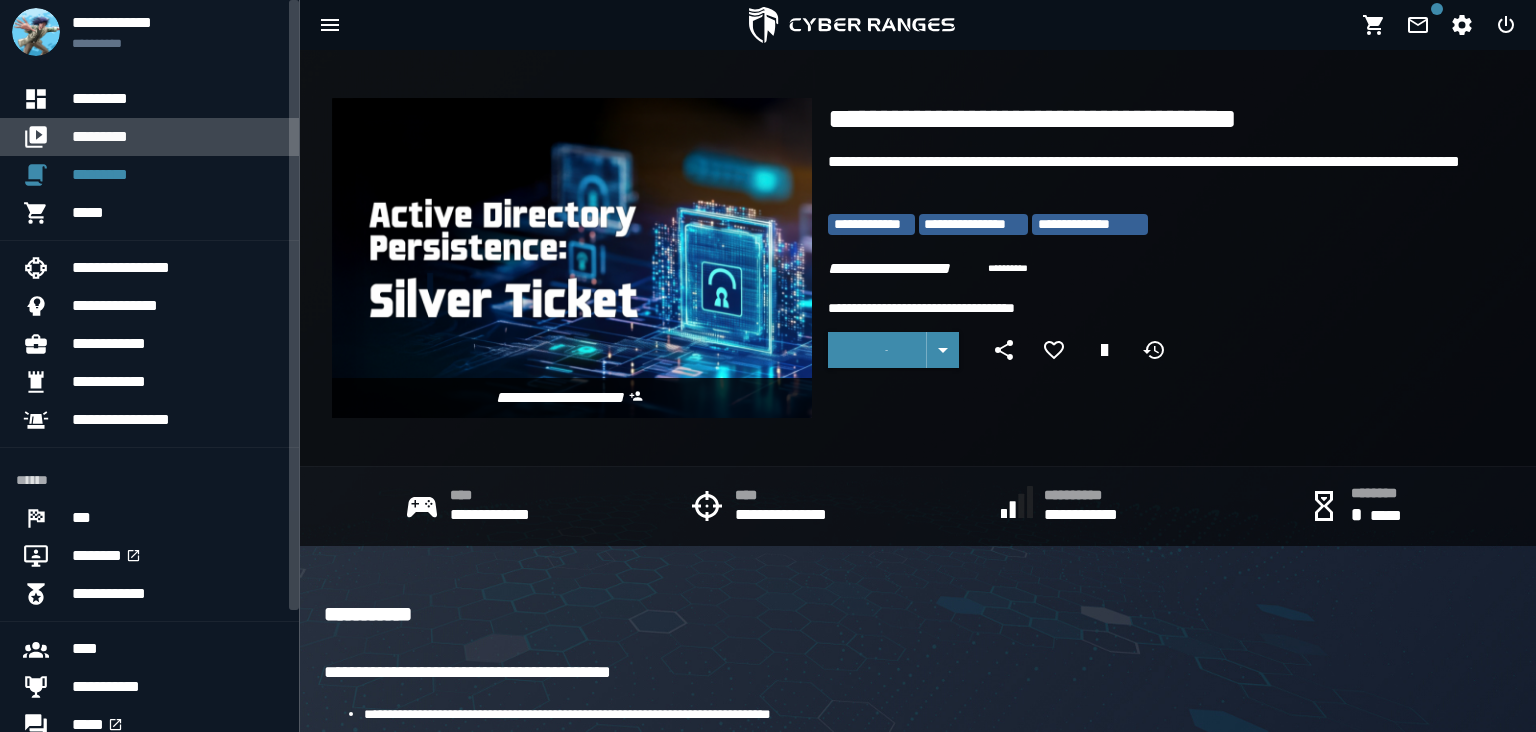 click on "*********" at bounding box center (177, 137) 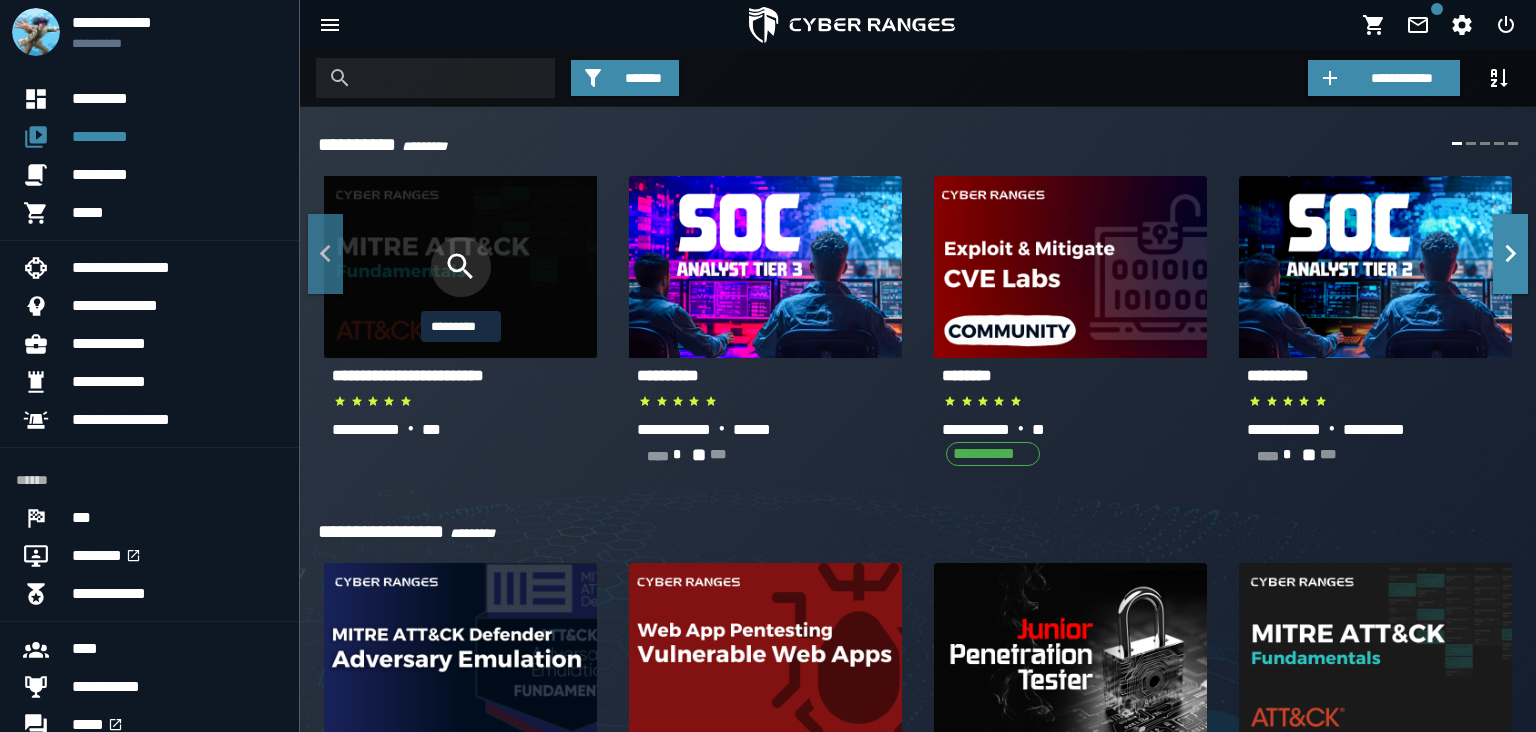 click at bounding box center (461, 267) 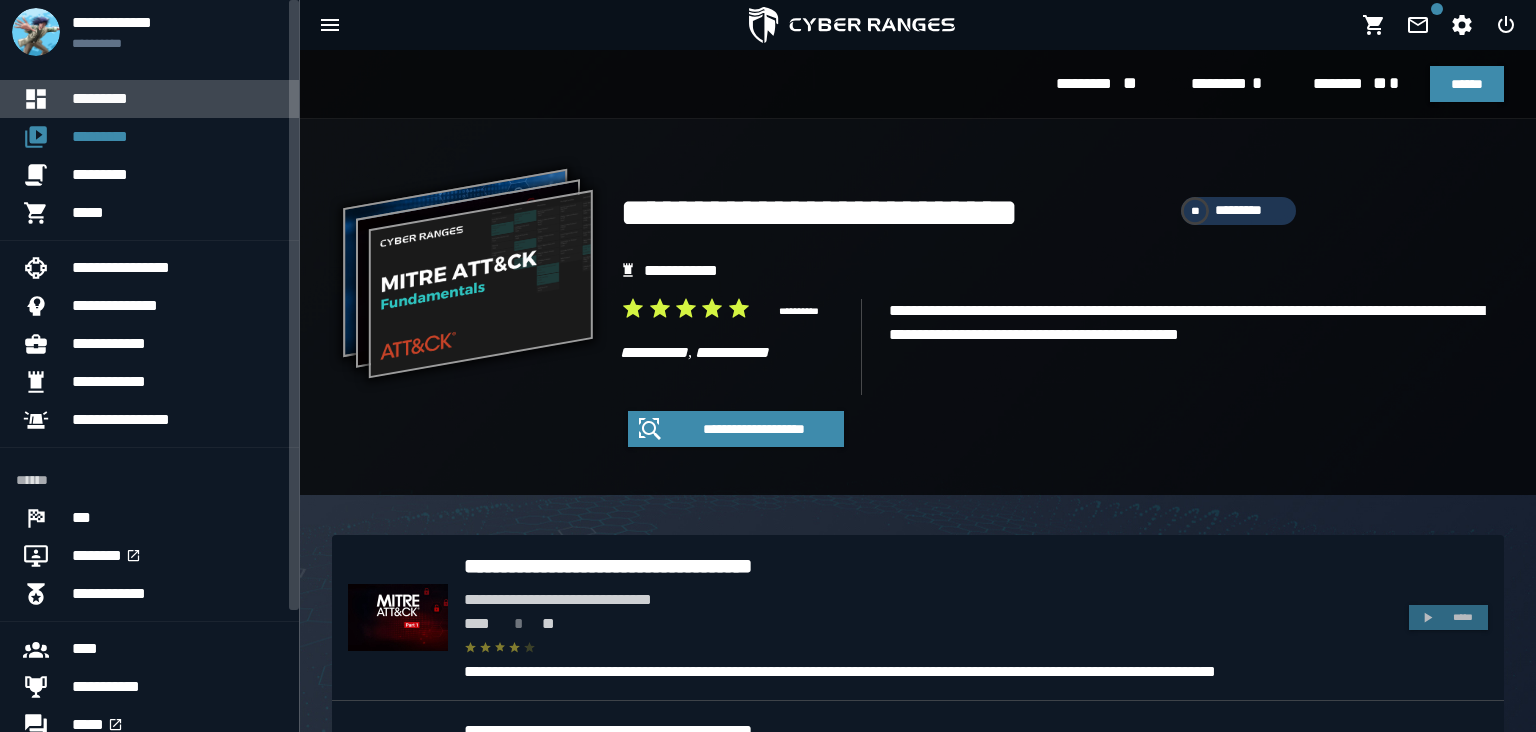 click on "*********" at bounding box center [177, 99] 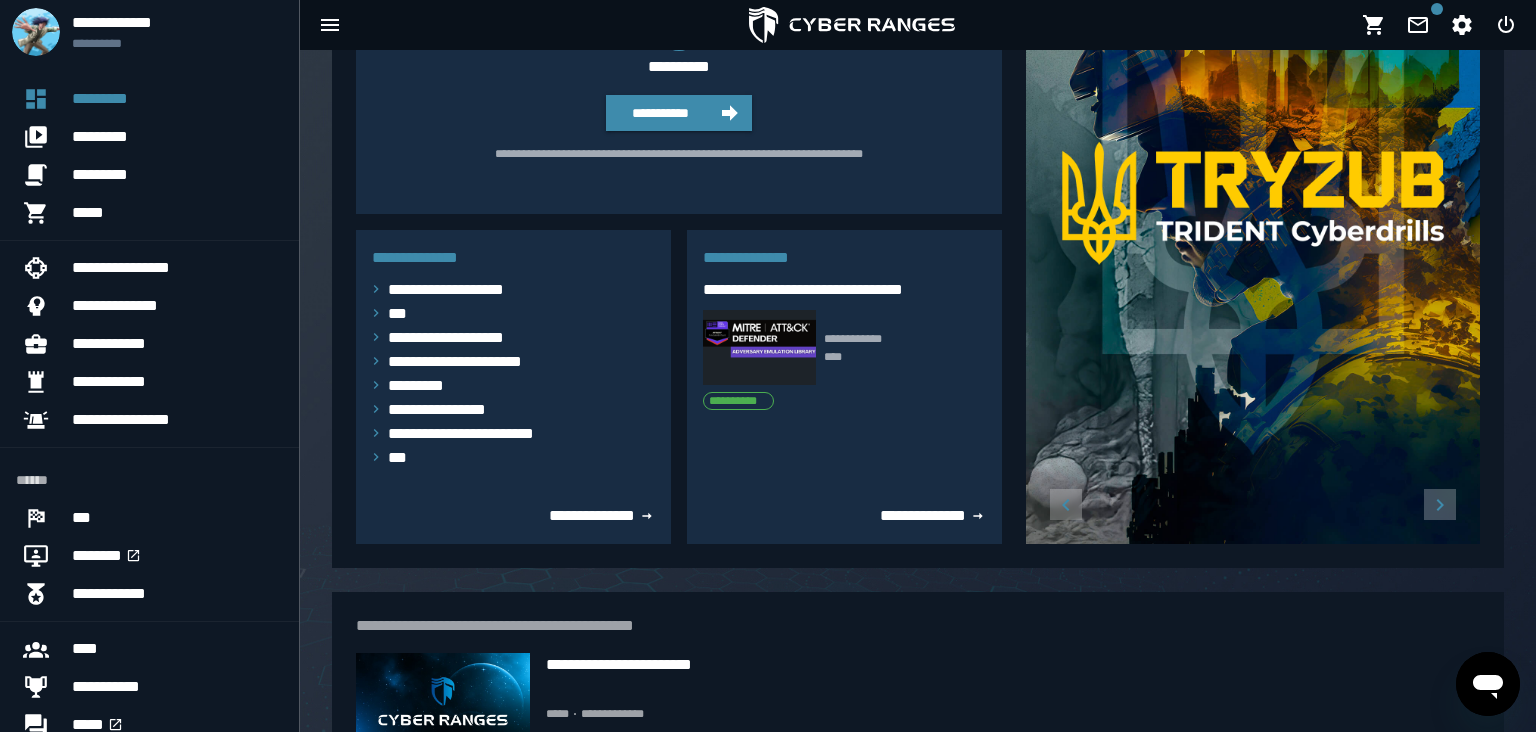 scroll, scrollTop: 0, scrollLeft: 0, axis: both 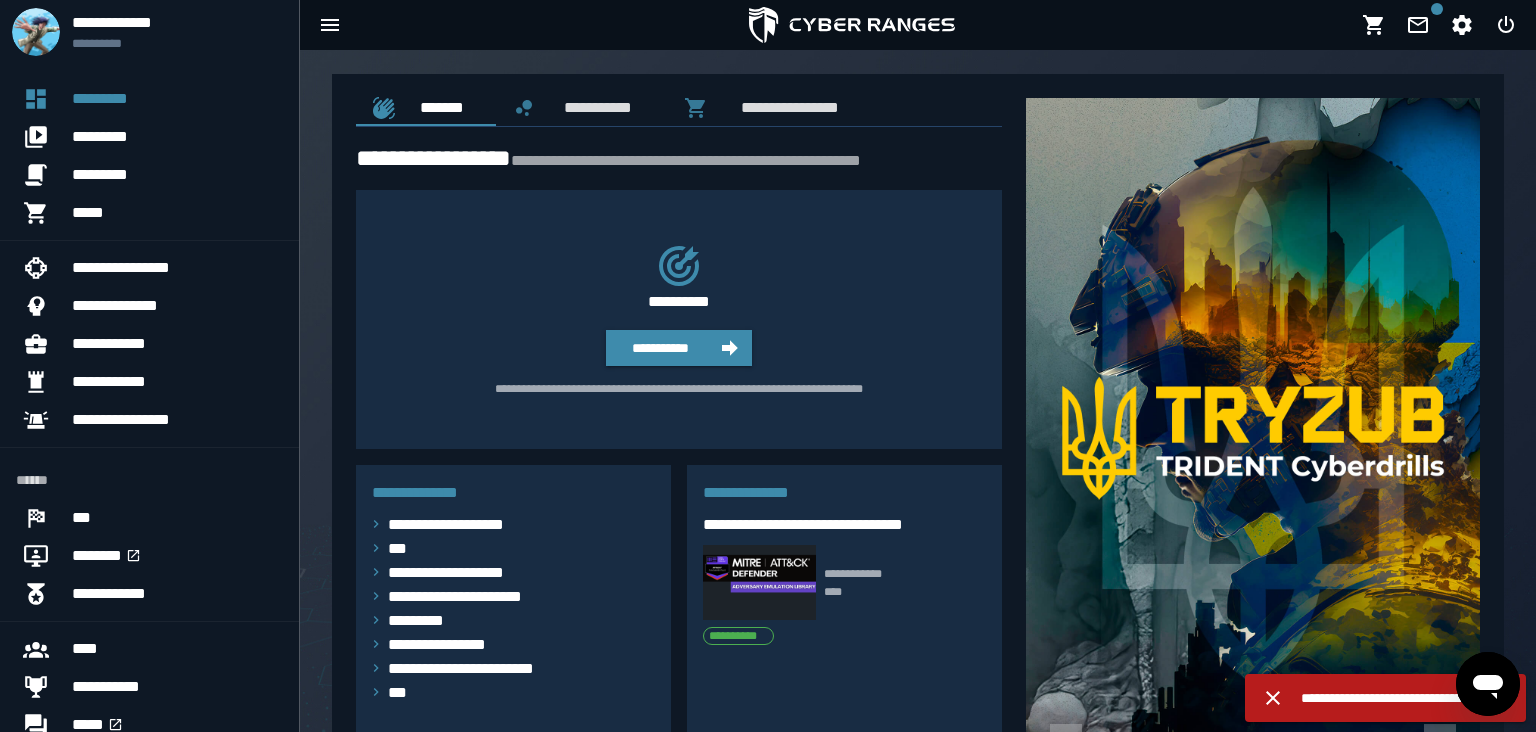 click at bounding box center (1253, 438) 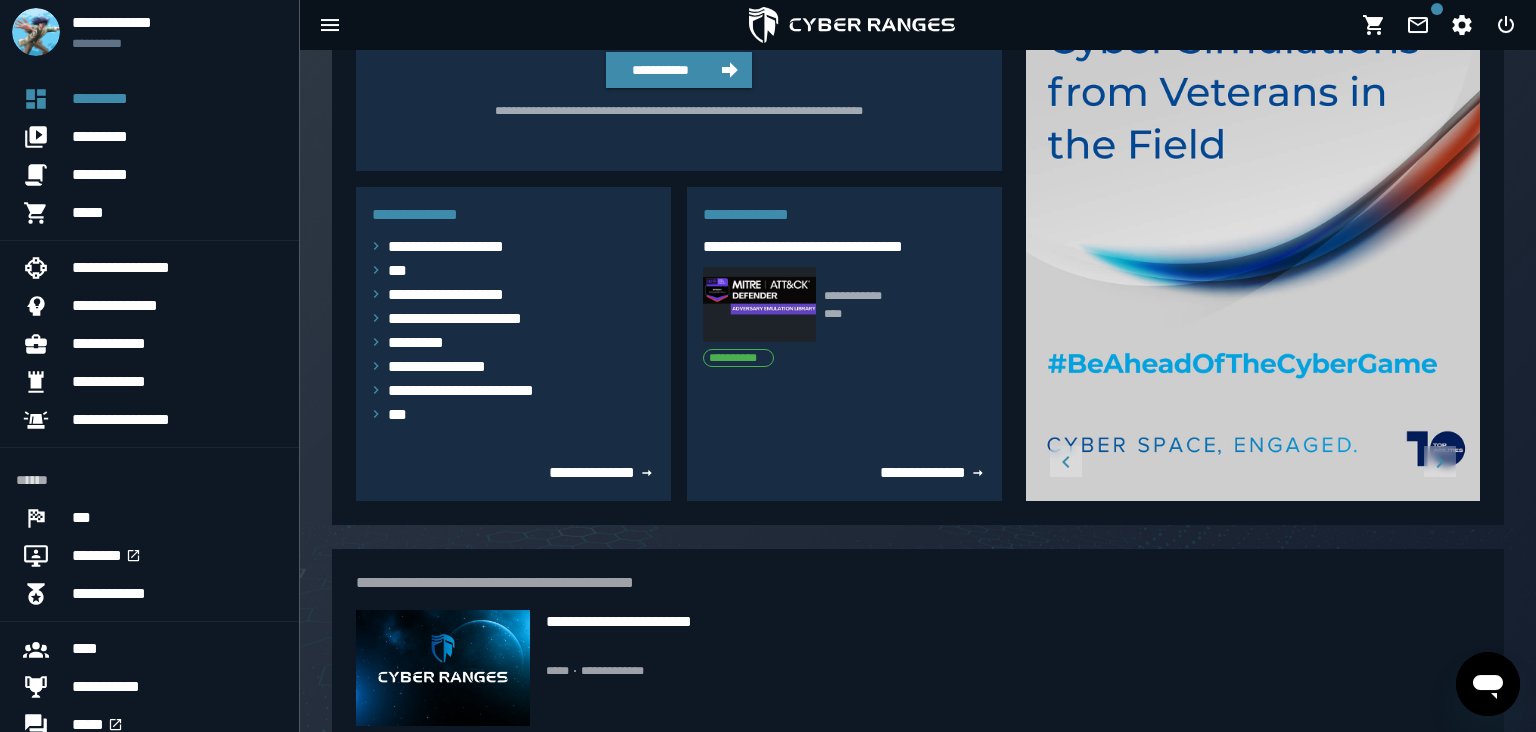 scroll, scrollTop: 0, scrollLeft: 0, axis: both 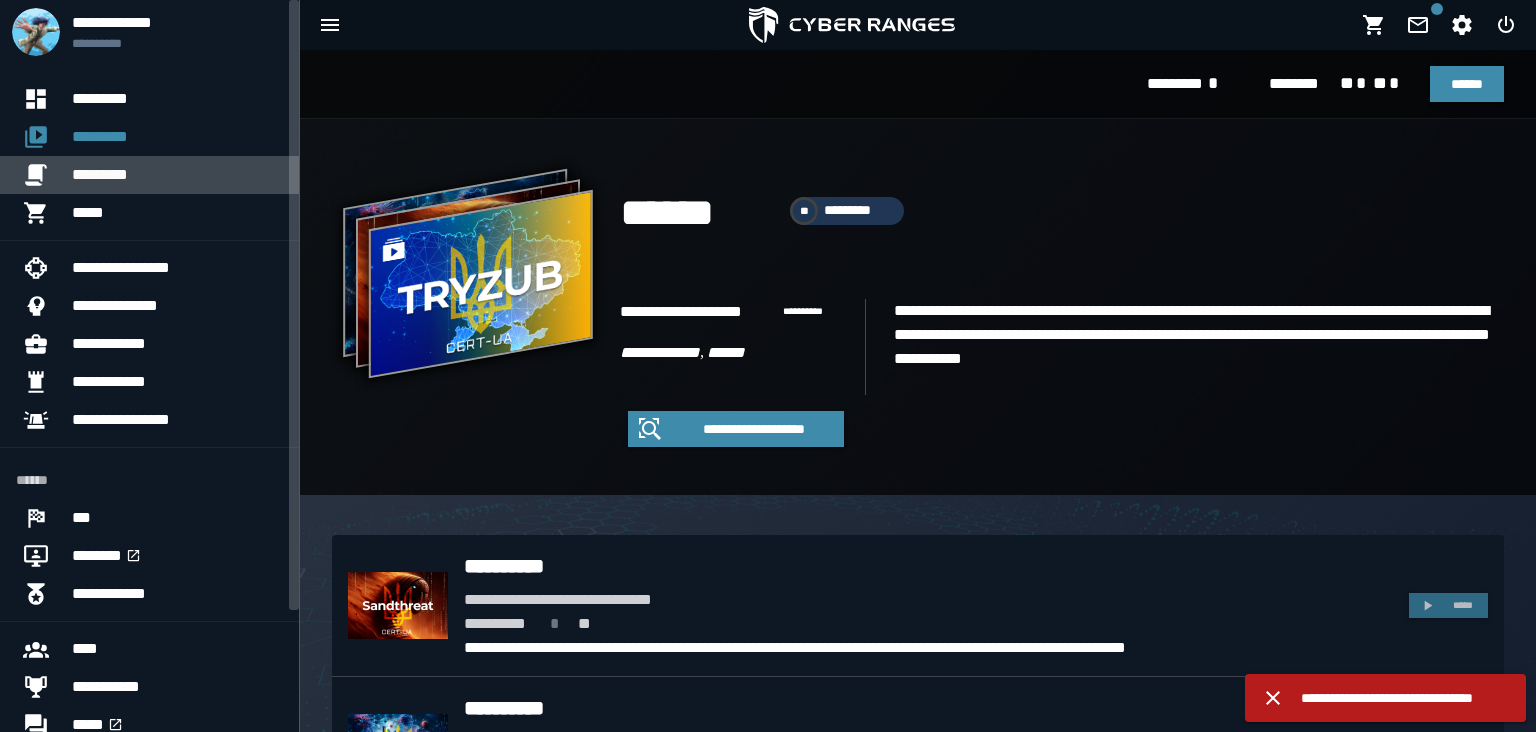 click on "*********" at bounding box center [177, 175] 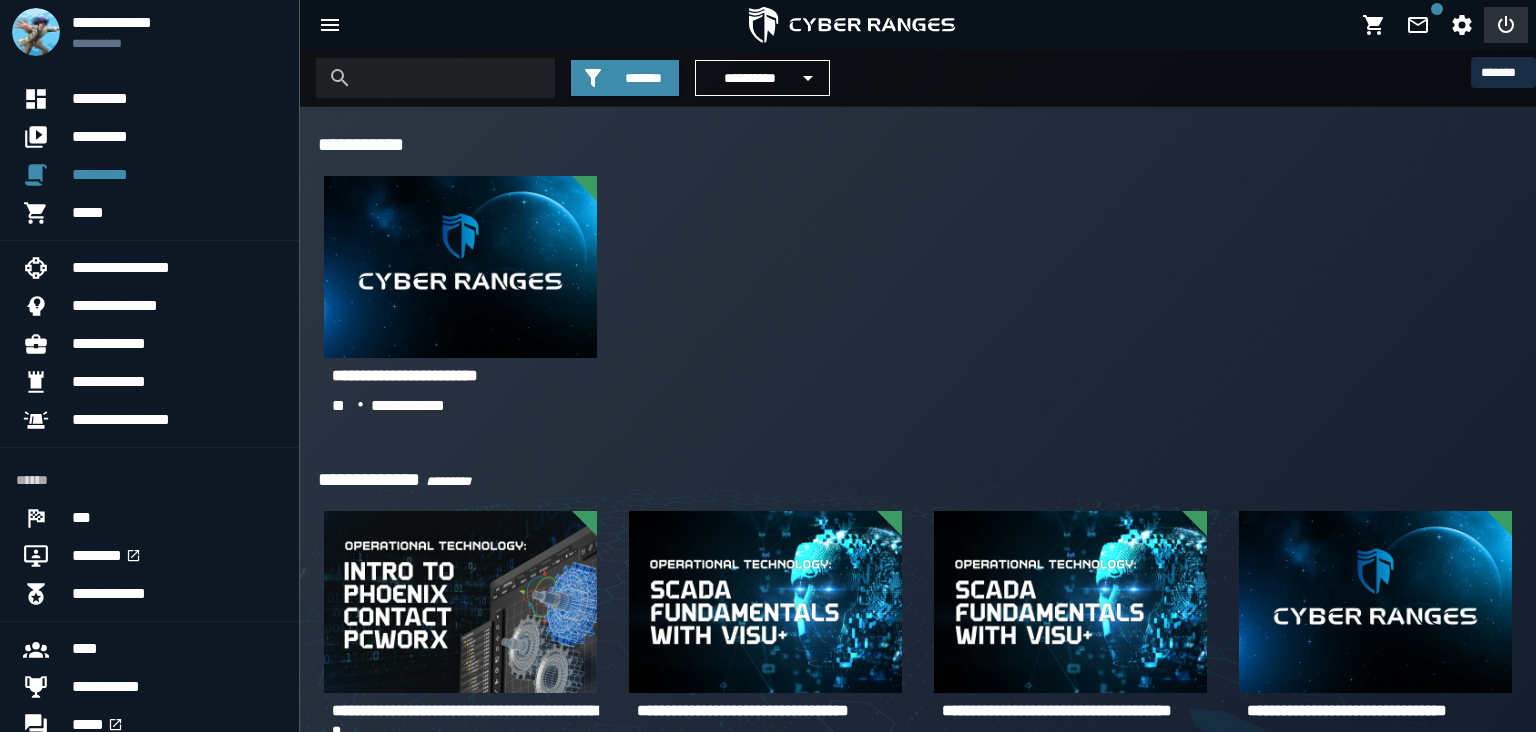 click 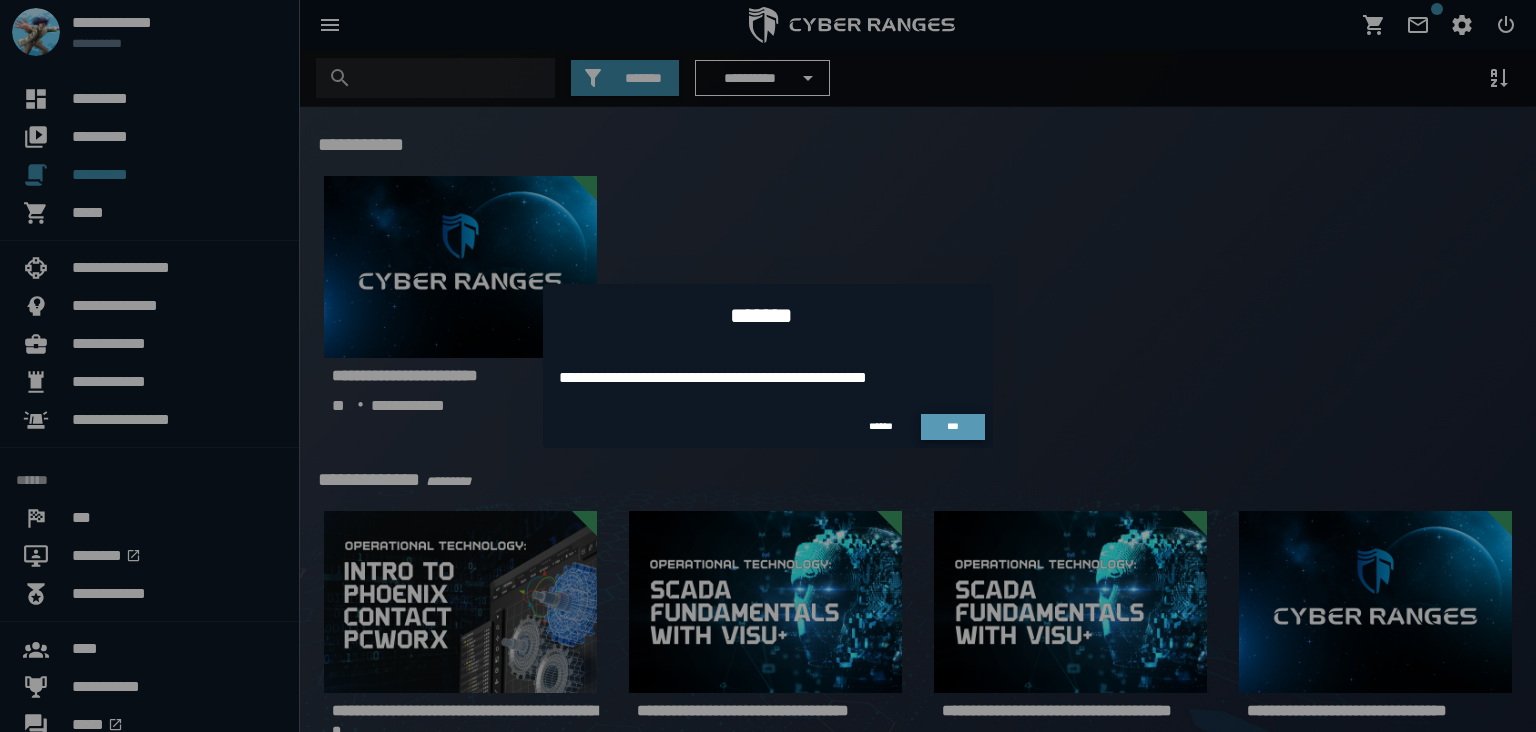 click on "***" at bounding box center [953, 426] 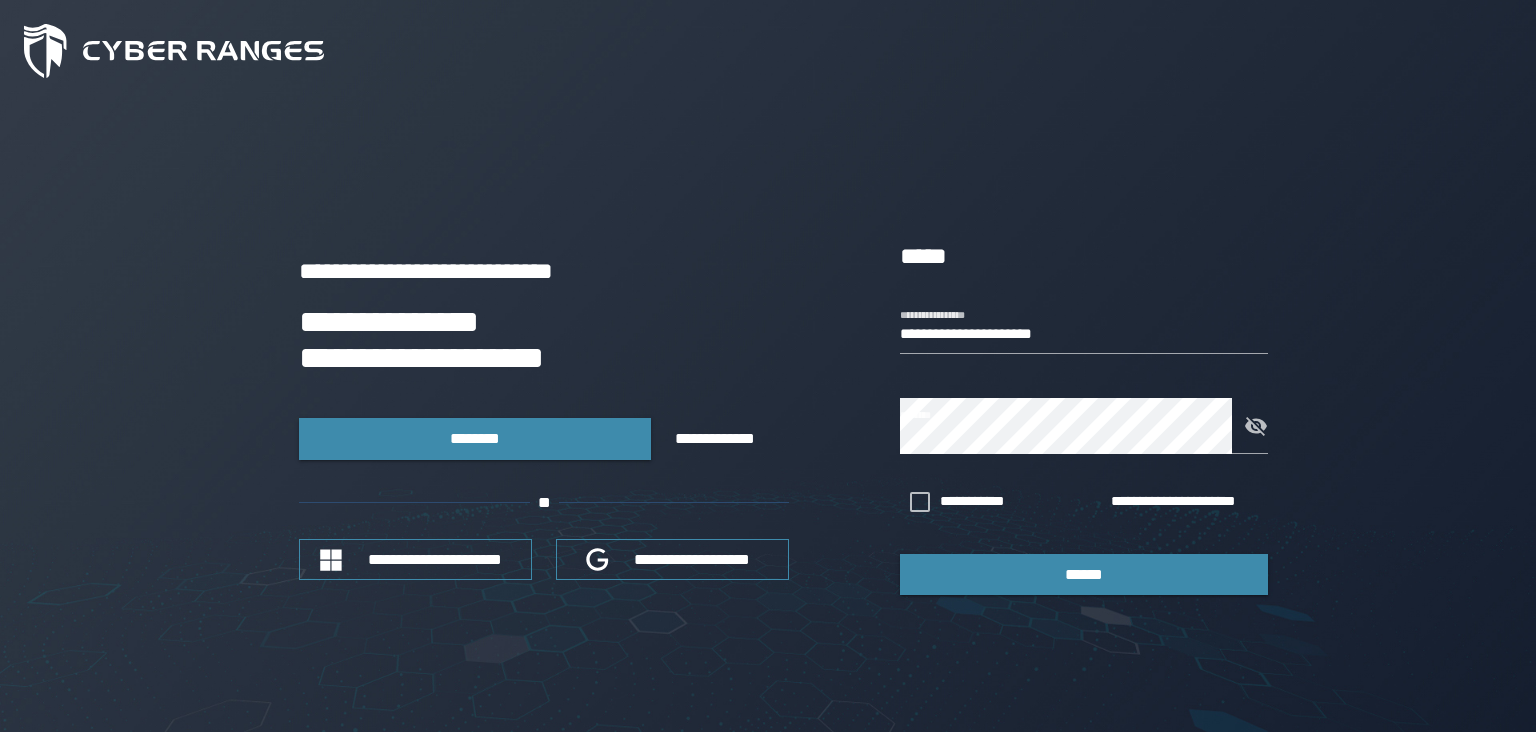click on "**********" at bounding box center [1084, 416] 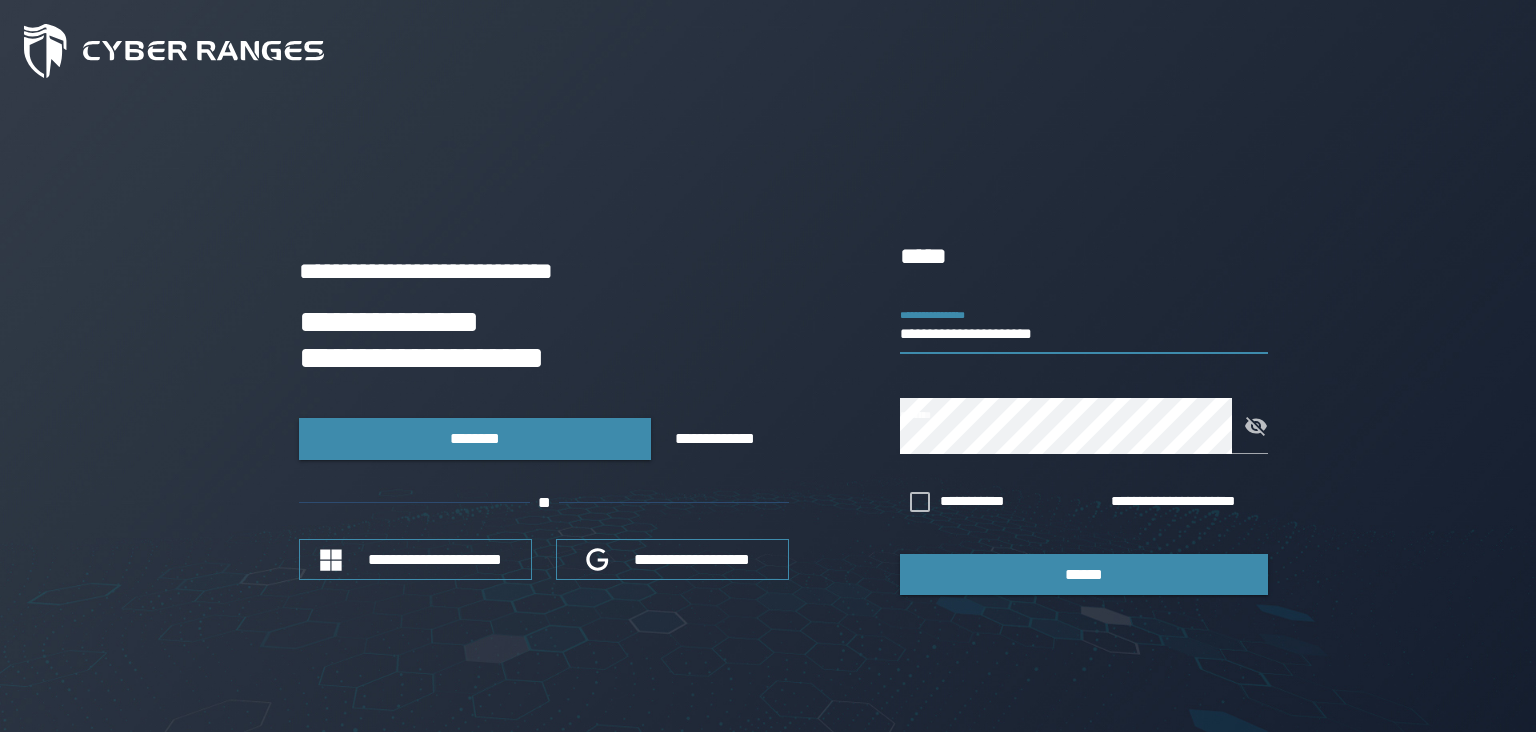 drag, startPoint x: 670, startPoint y: 346, endPoint x: 653, endPoint y: 346, distance: 17 